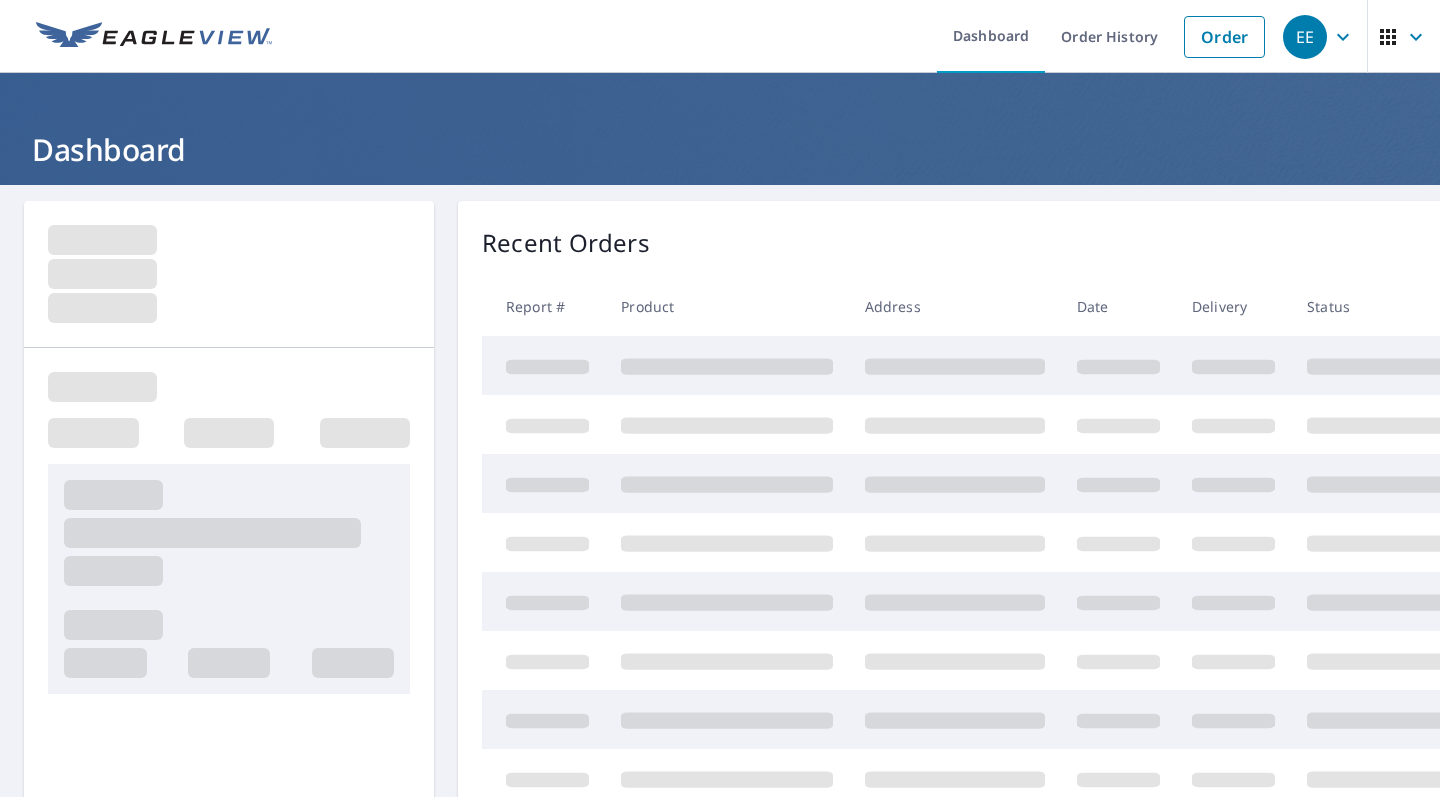 scroll, scrollTop: 0, scrollLeft: 0, axis: both 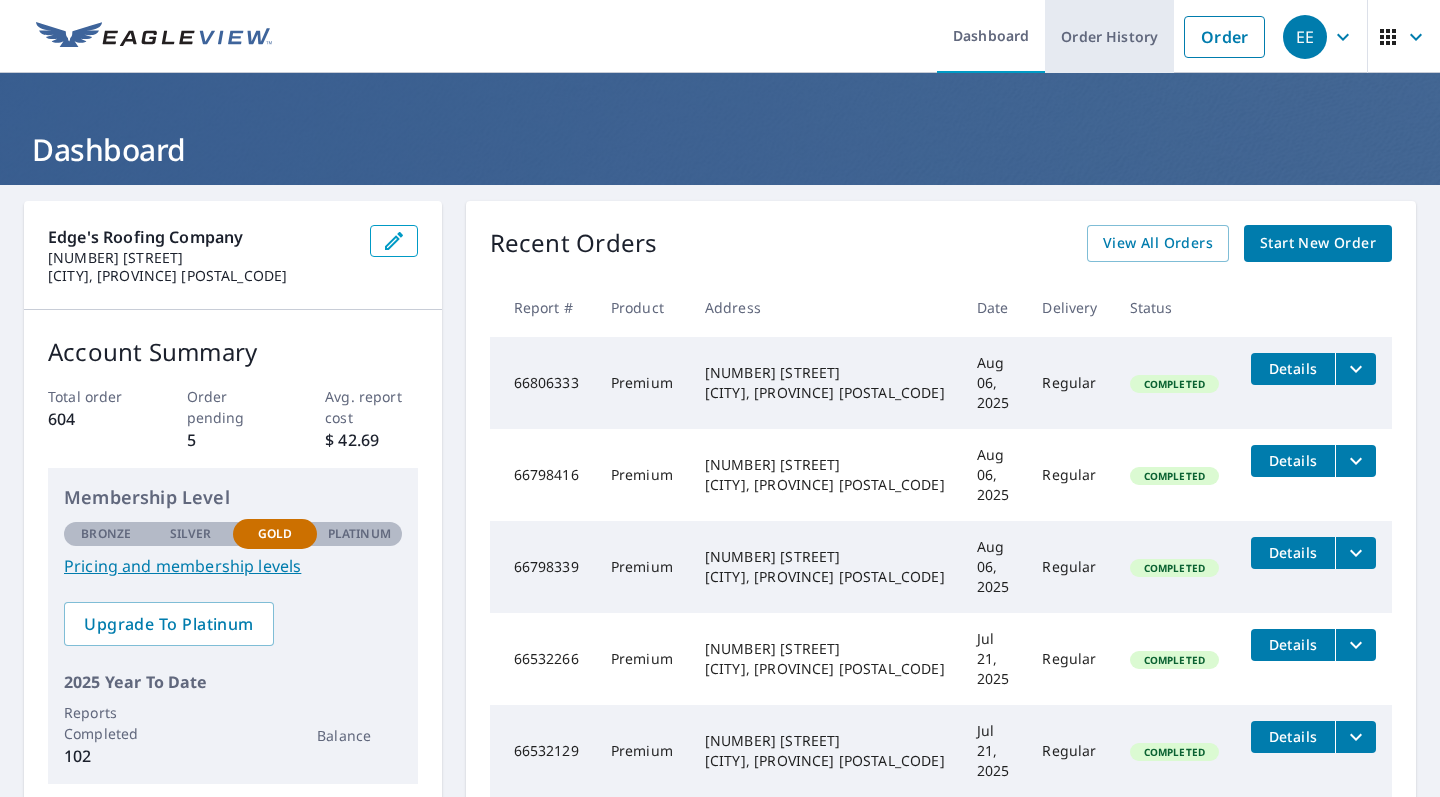 click on "Order History" at bounding box center [1109, 36] 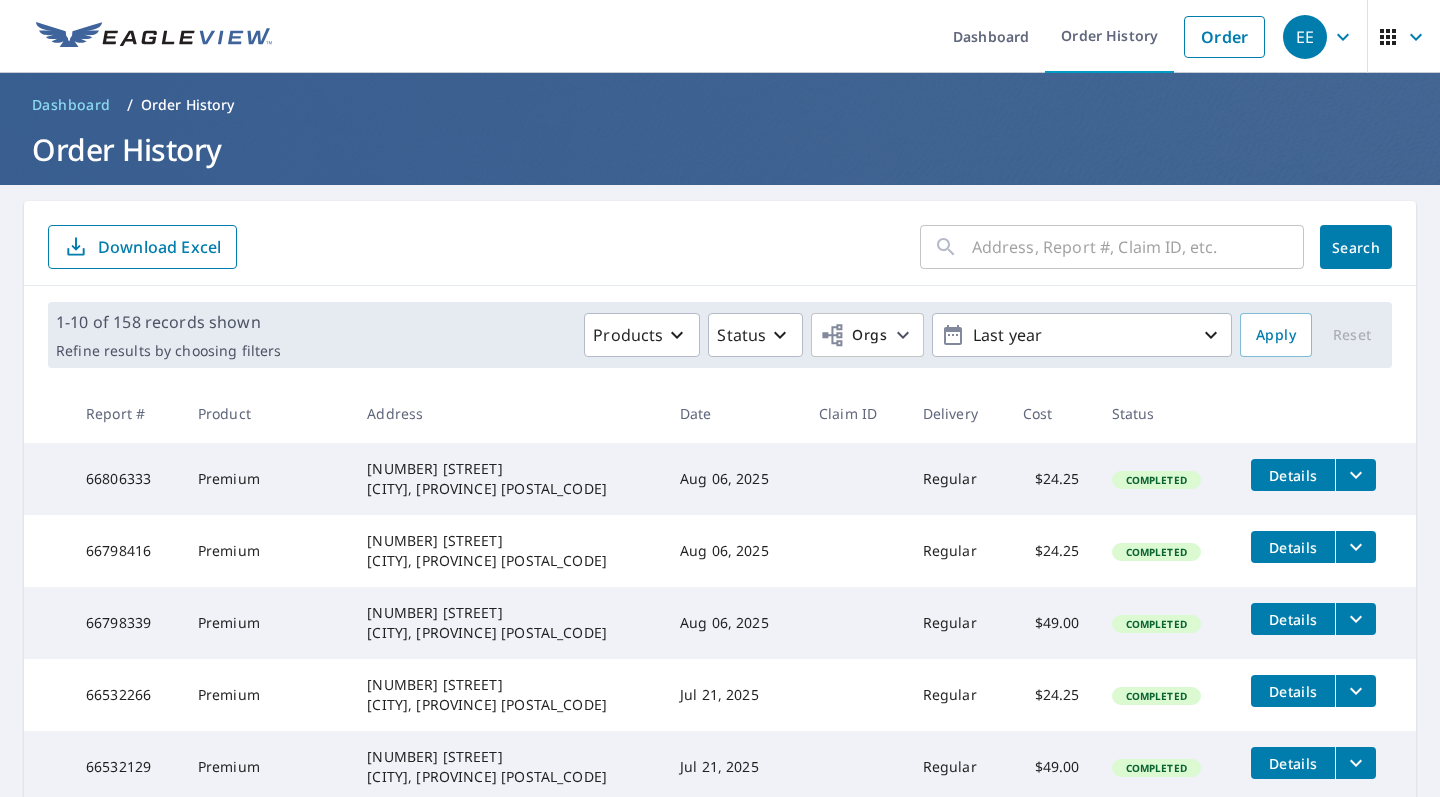 click at bounding box center [1138, 247] 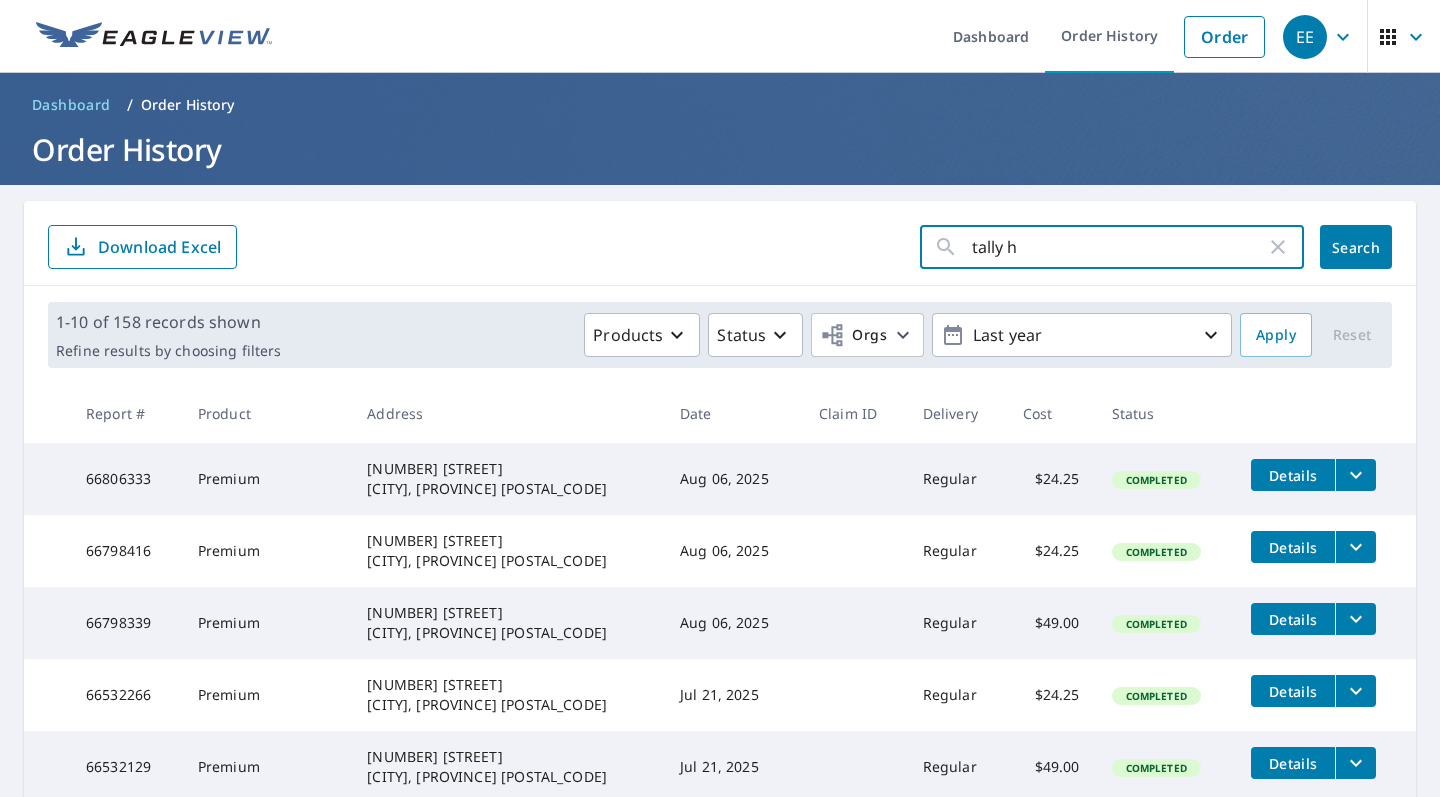 type on "tally ho" 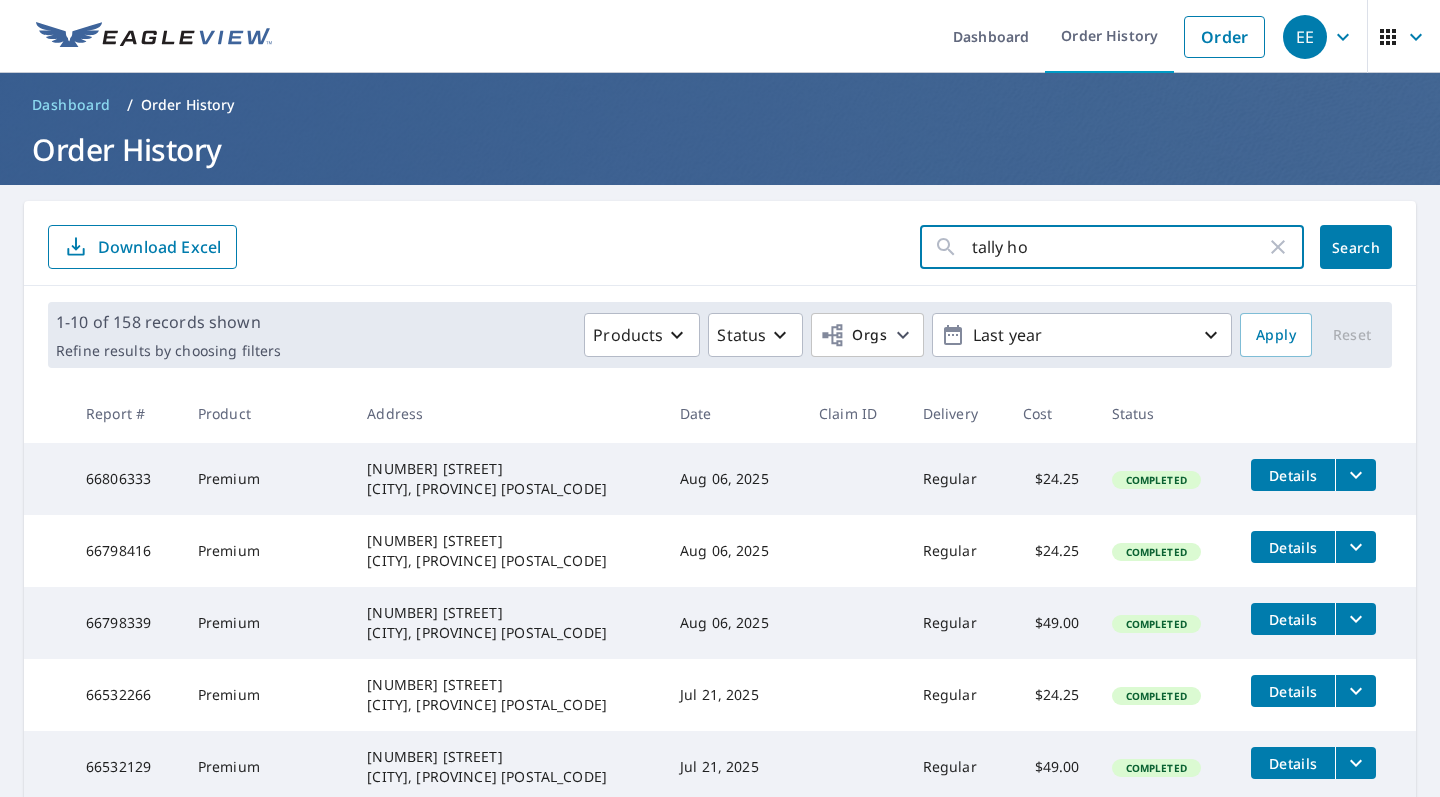click on "Search" 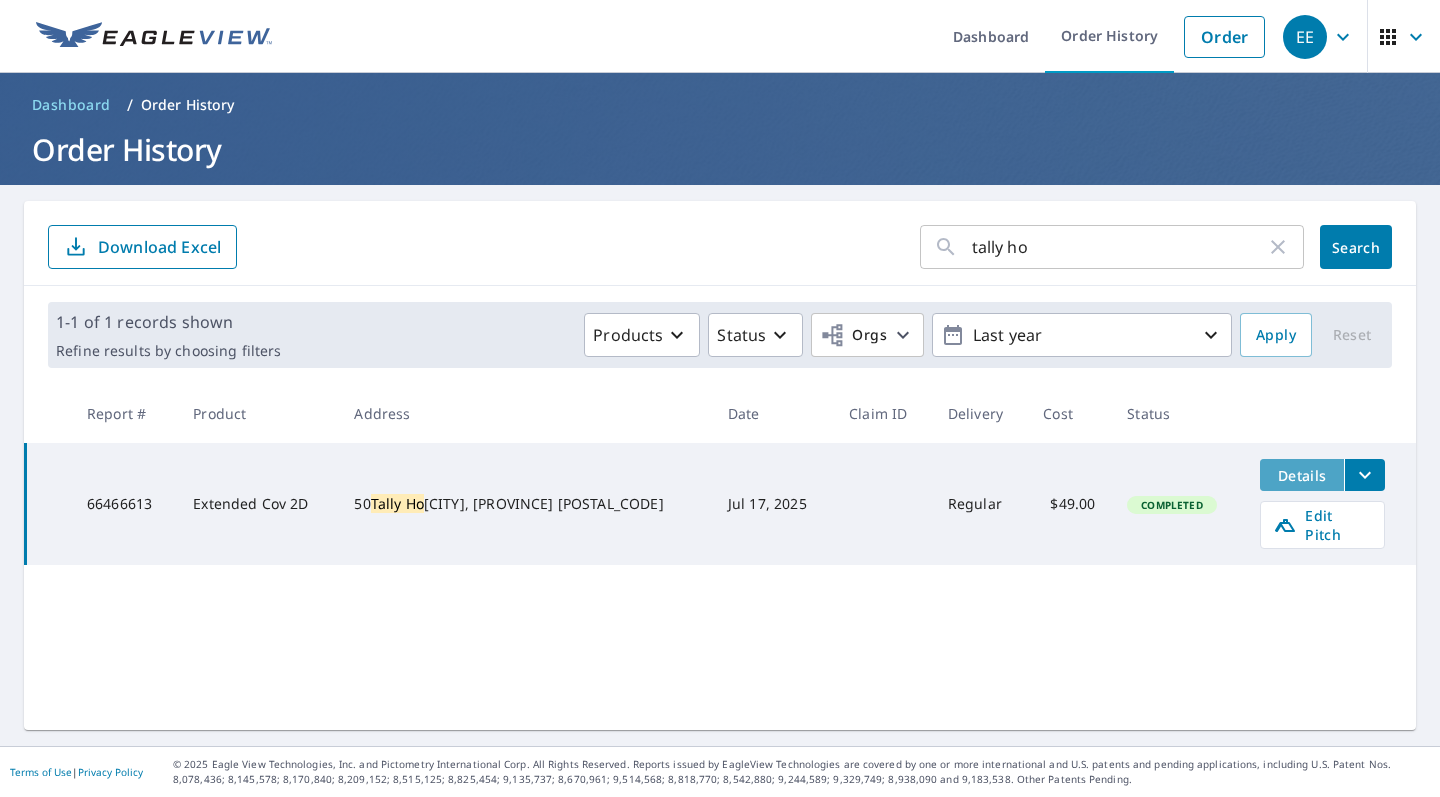 click on "Details" at bounding box center [1302, 475] 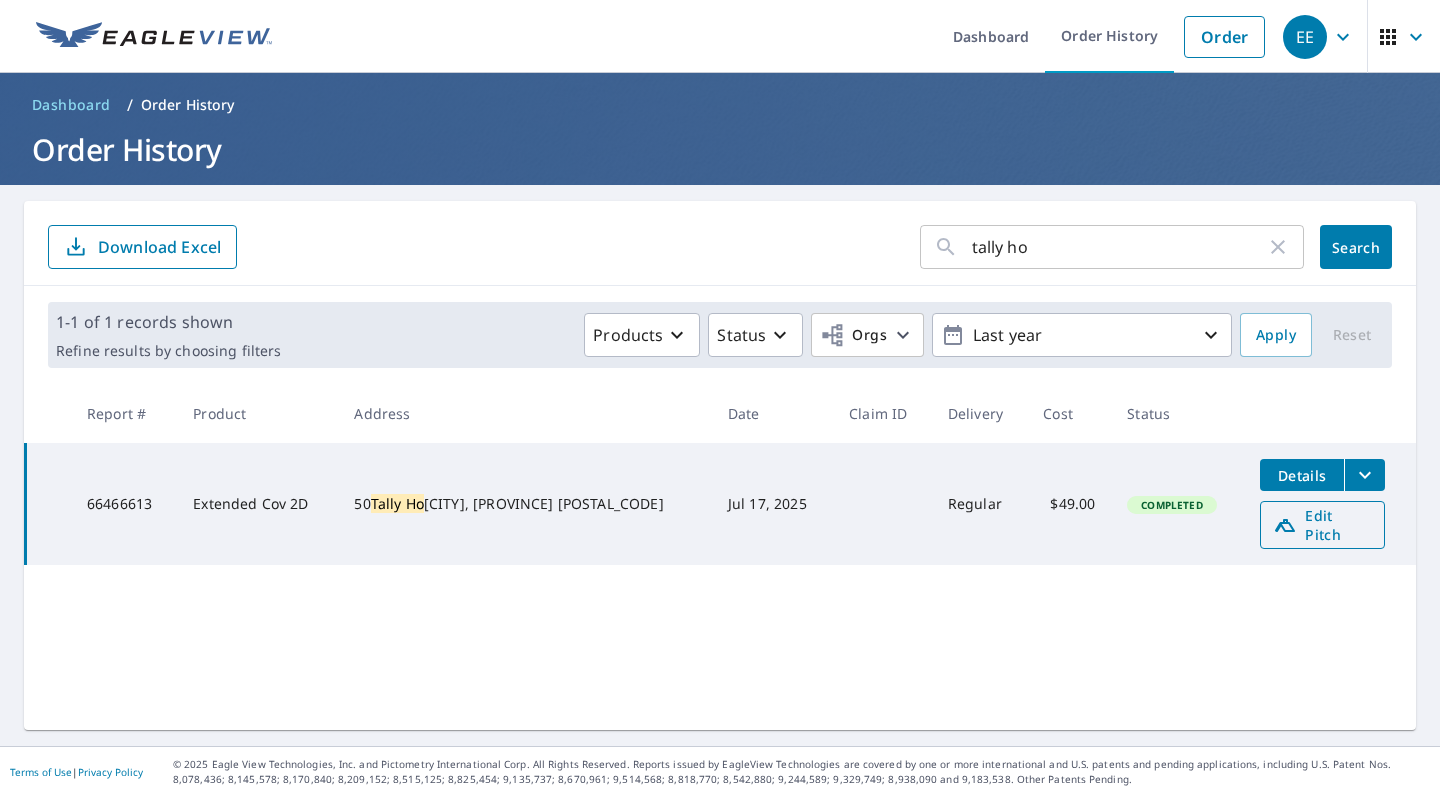 click on "Edit Pitch" at bounding box center (1322, 525) 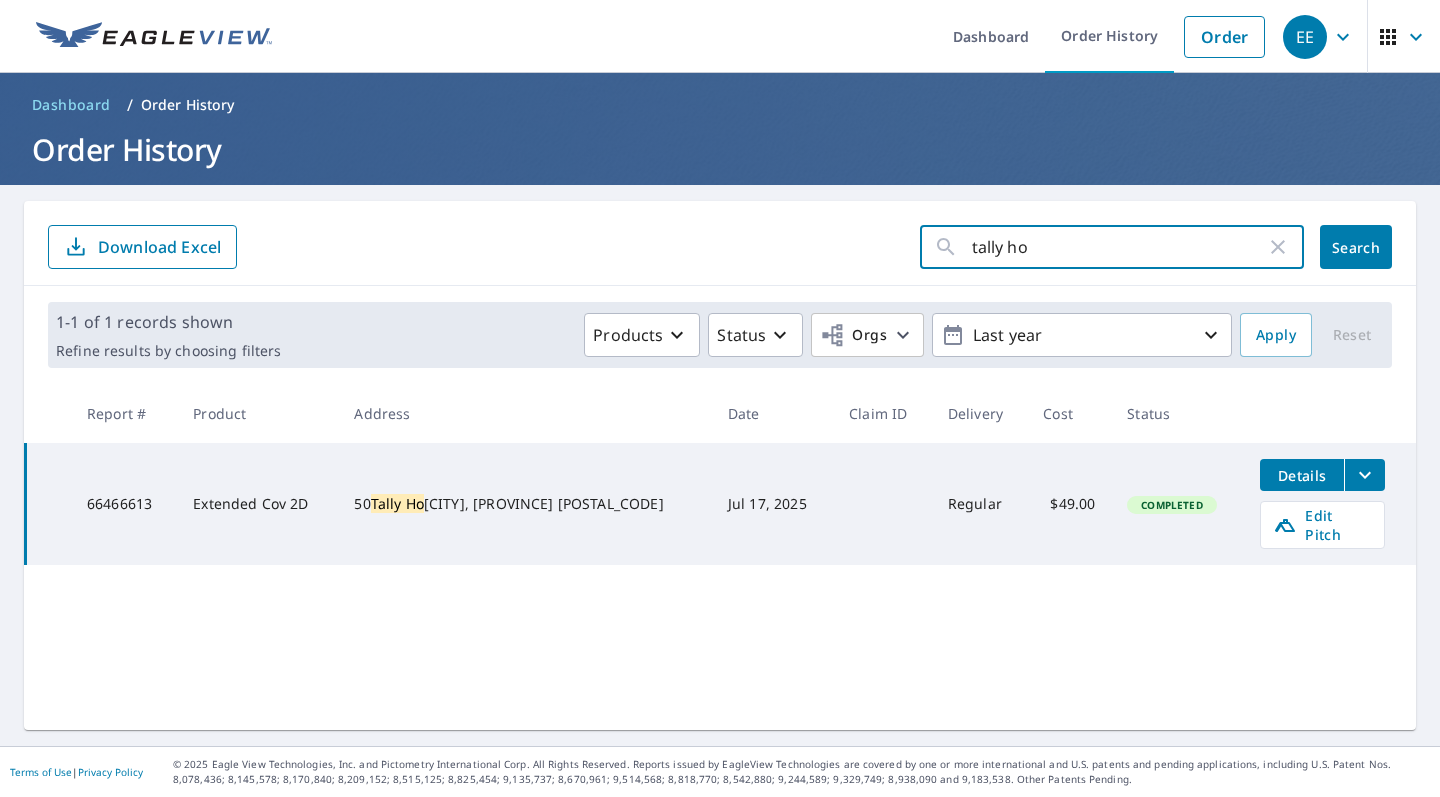 drag, startPoint x: 1059, startPoint y: 238, endPoint x: 803, endPoint y: 236, distance: 256.0078 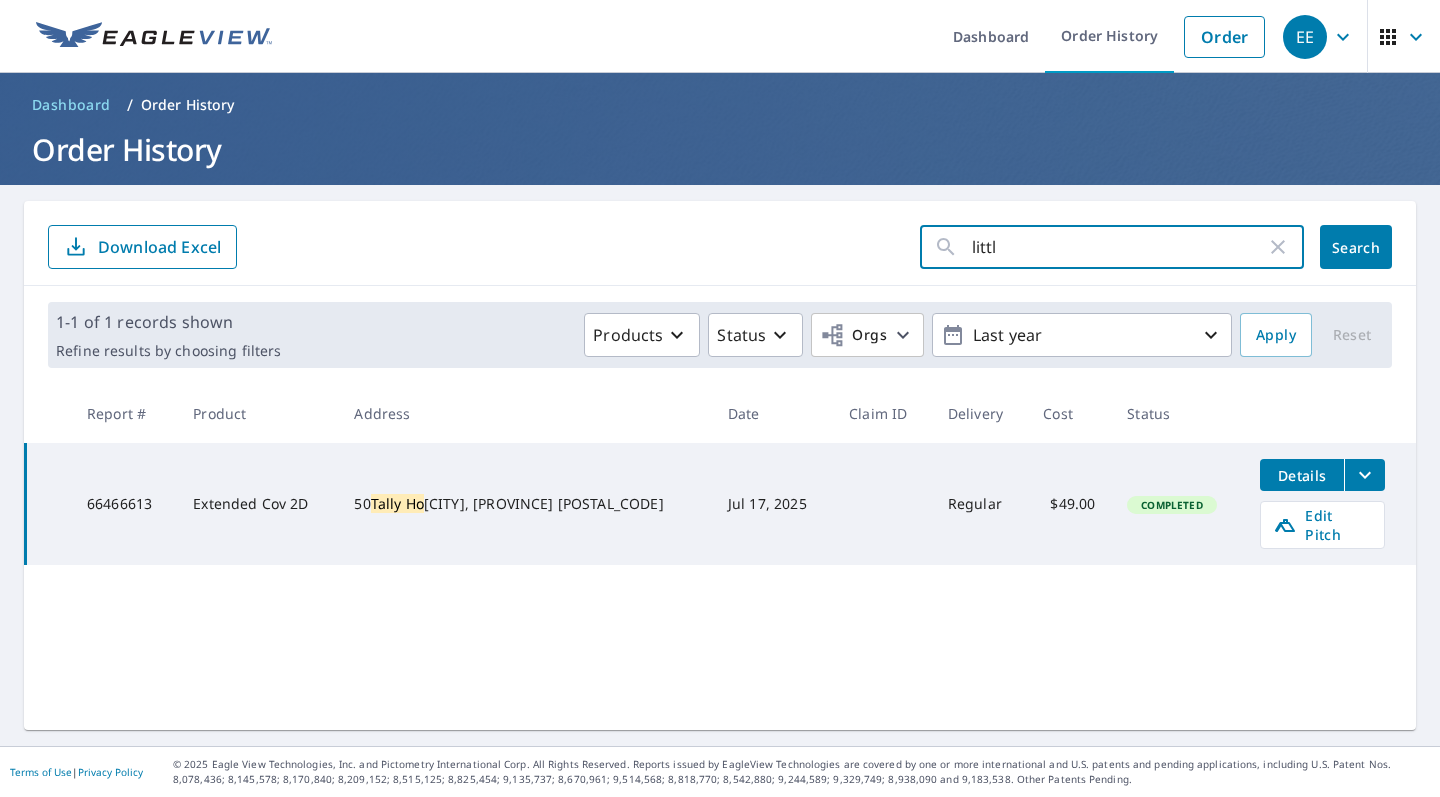 type on "little" 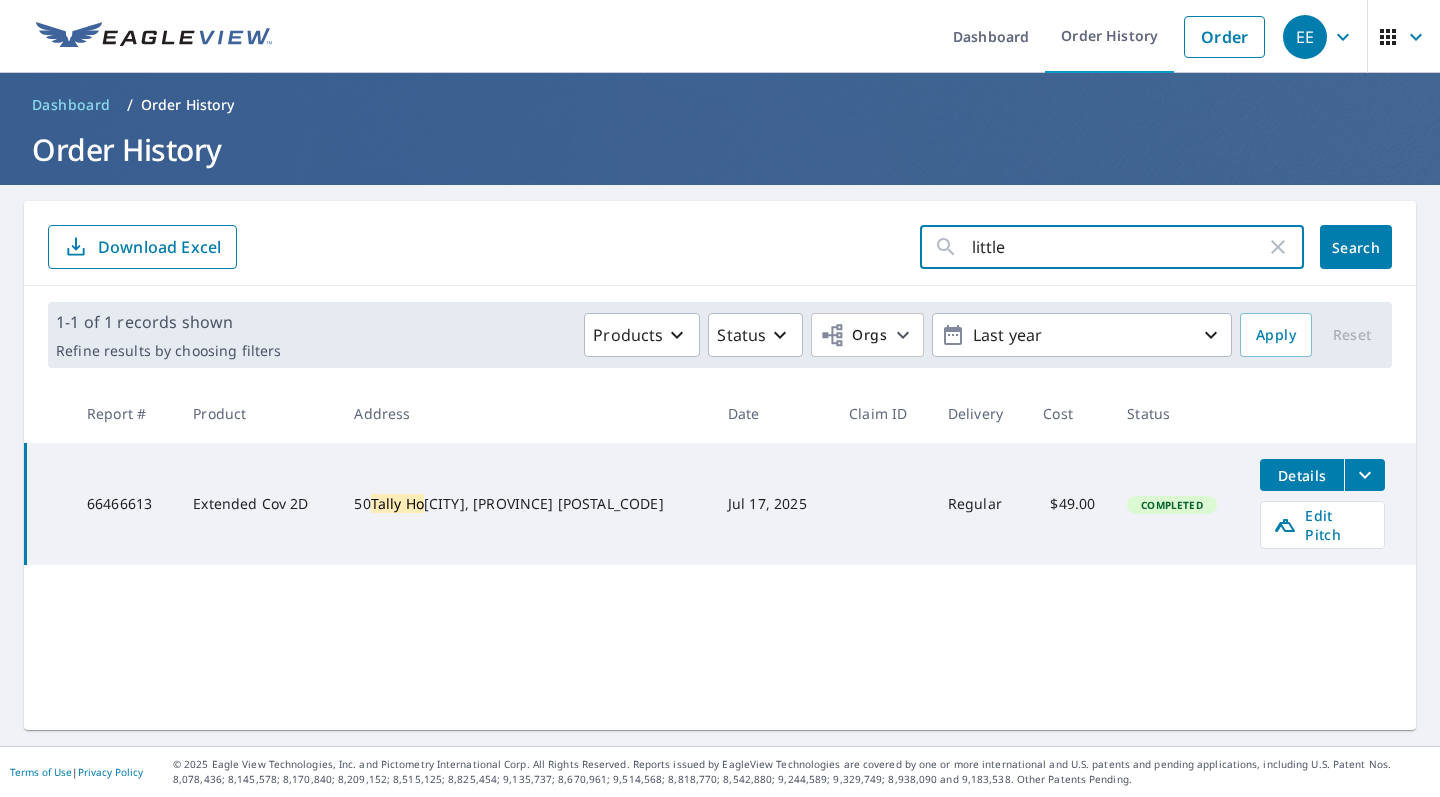 click on "Search" 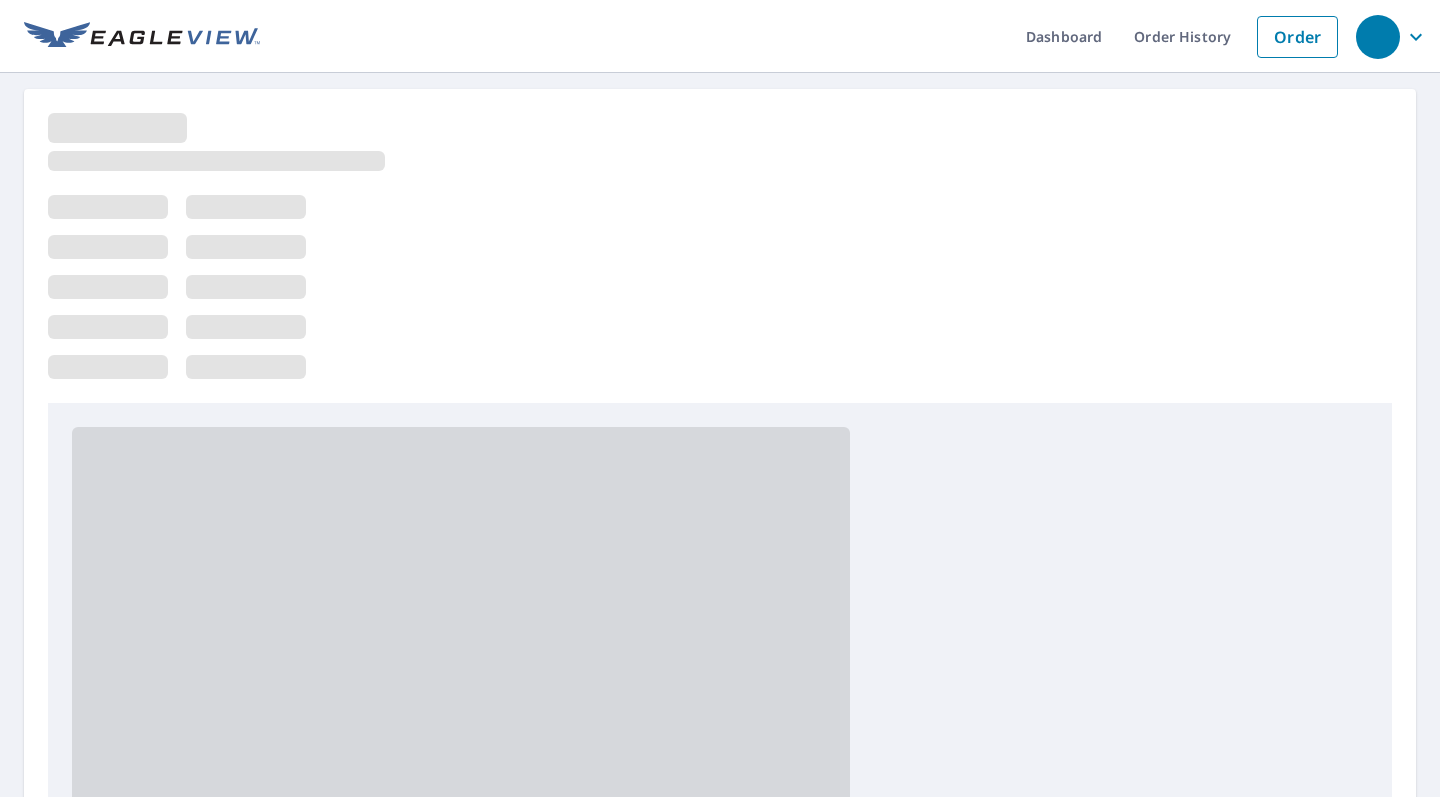 scroll, scrollTop: 0, scrollLeft: 0, axis: both 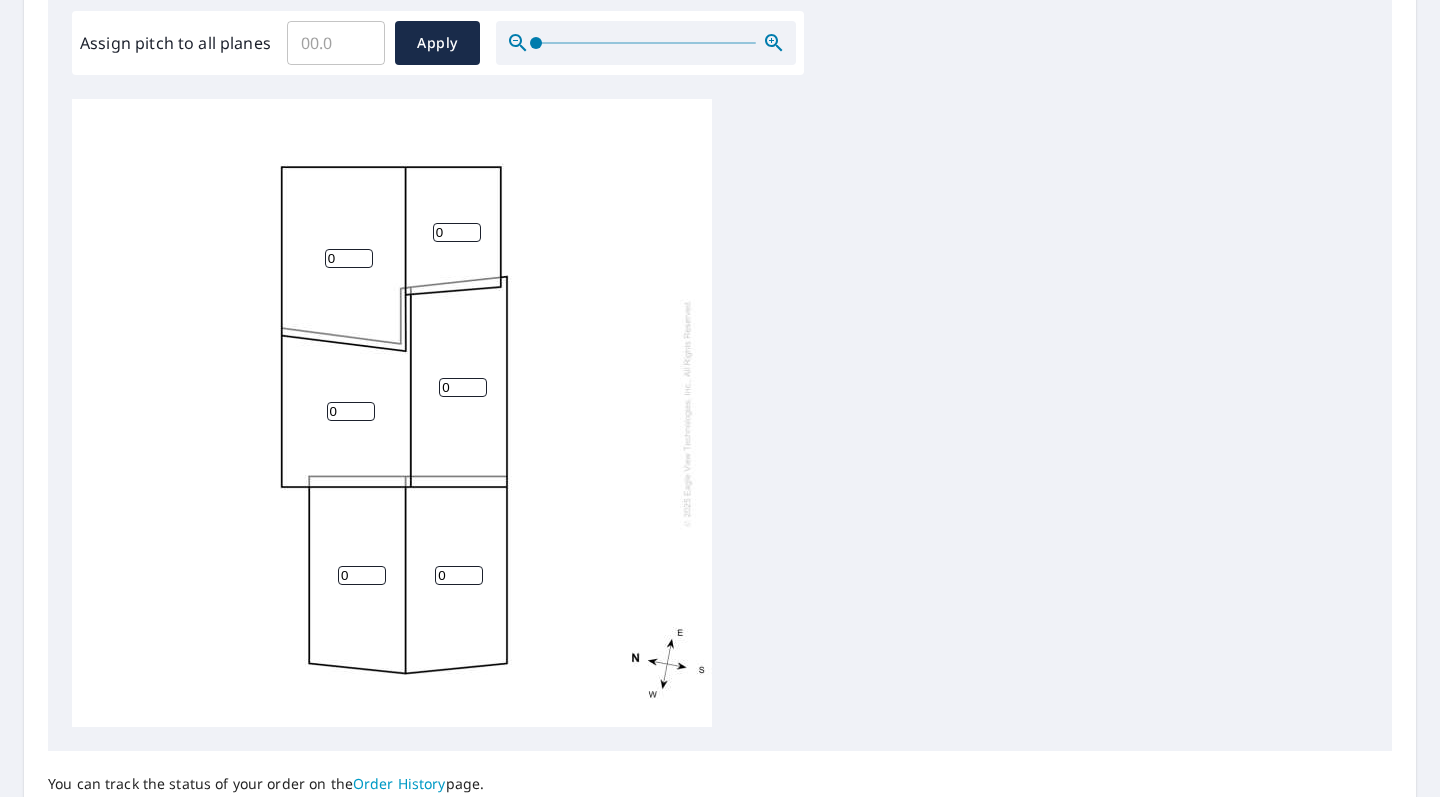 click on "0" at bounding box center (362, 575) 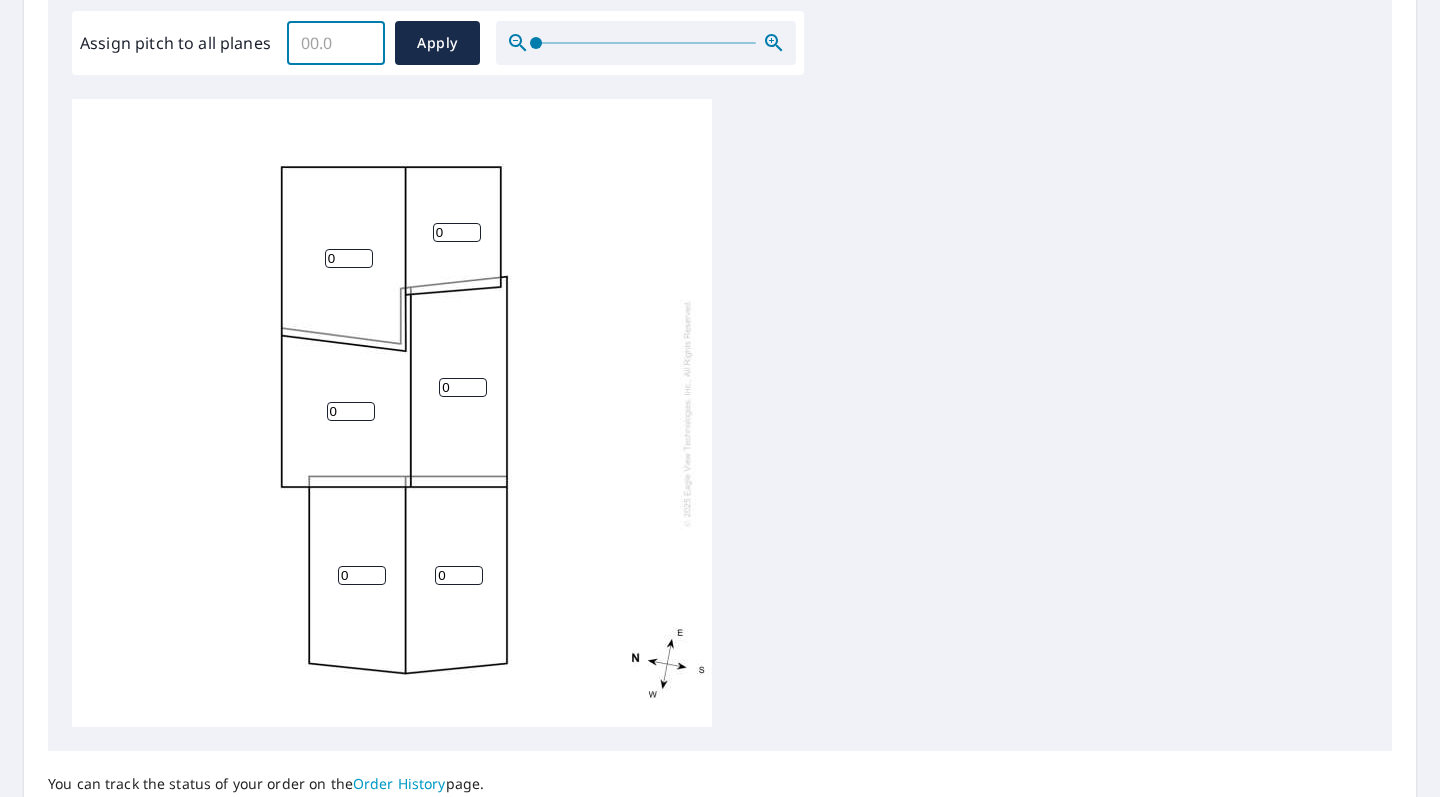 click on "Assign pitch to all planes" at bounding box center [336, 43] 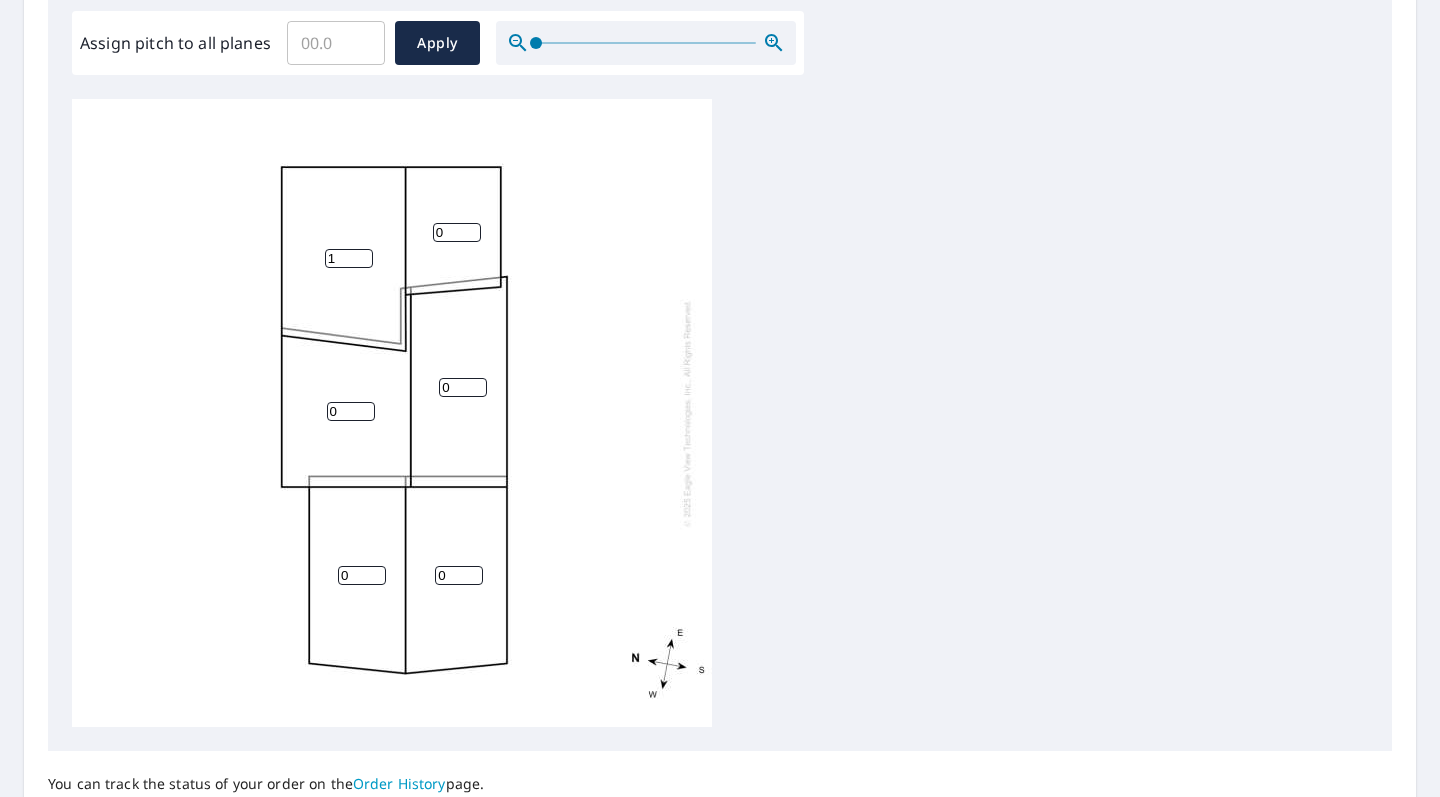 click on "1" at bounding box center (349, 258) 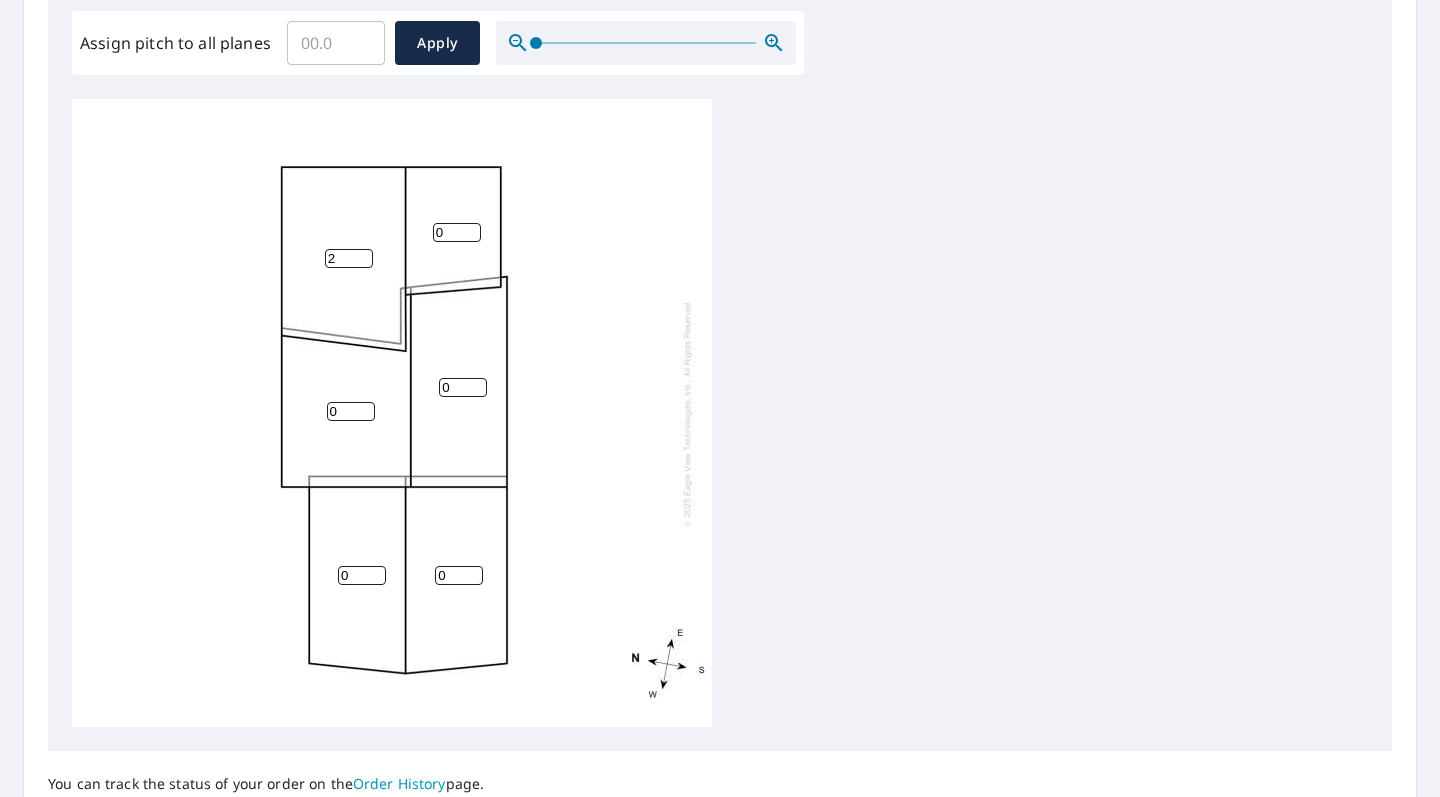 click on "2" at bounding box center (349, 258) 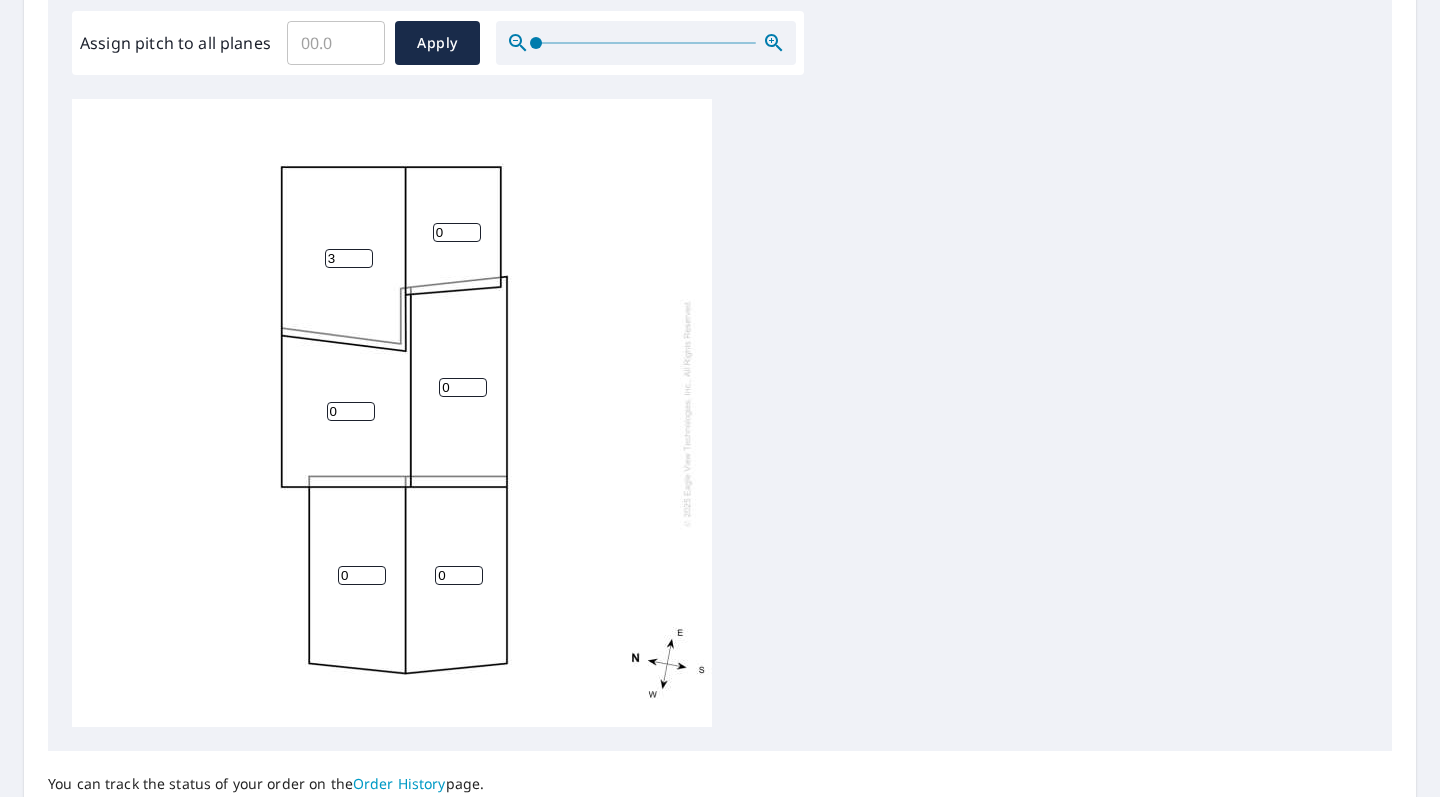 click on "3" at bounding box center [349, 258] 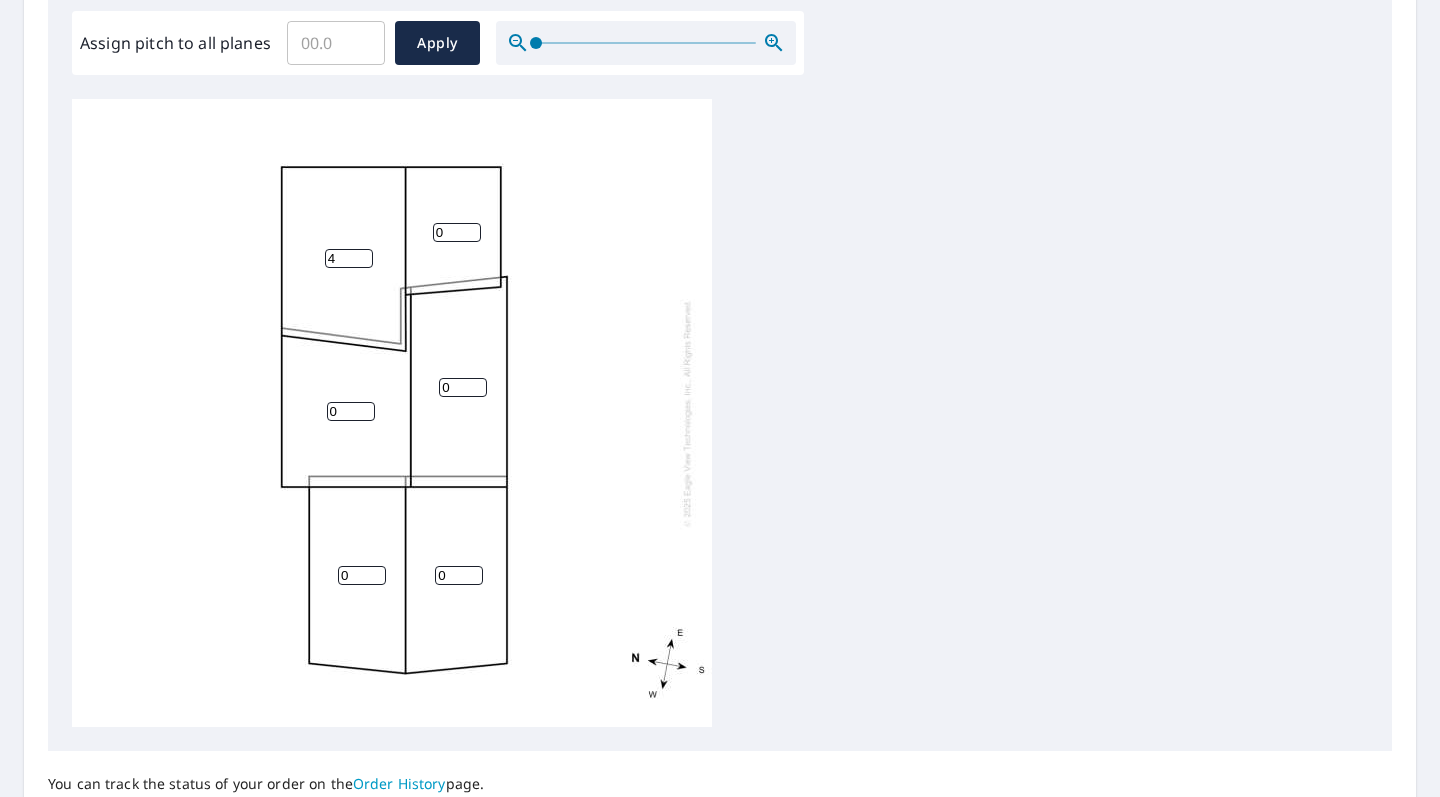 click on "4" at bounding box center (349, 258) 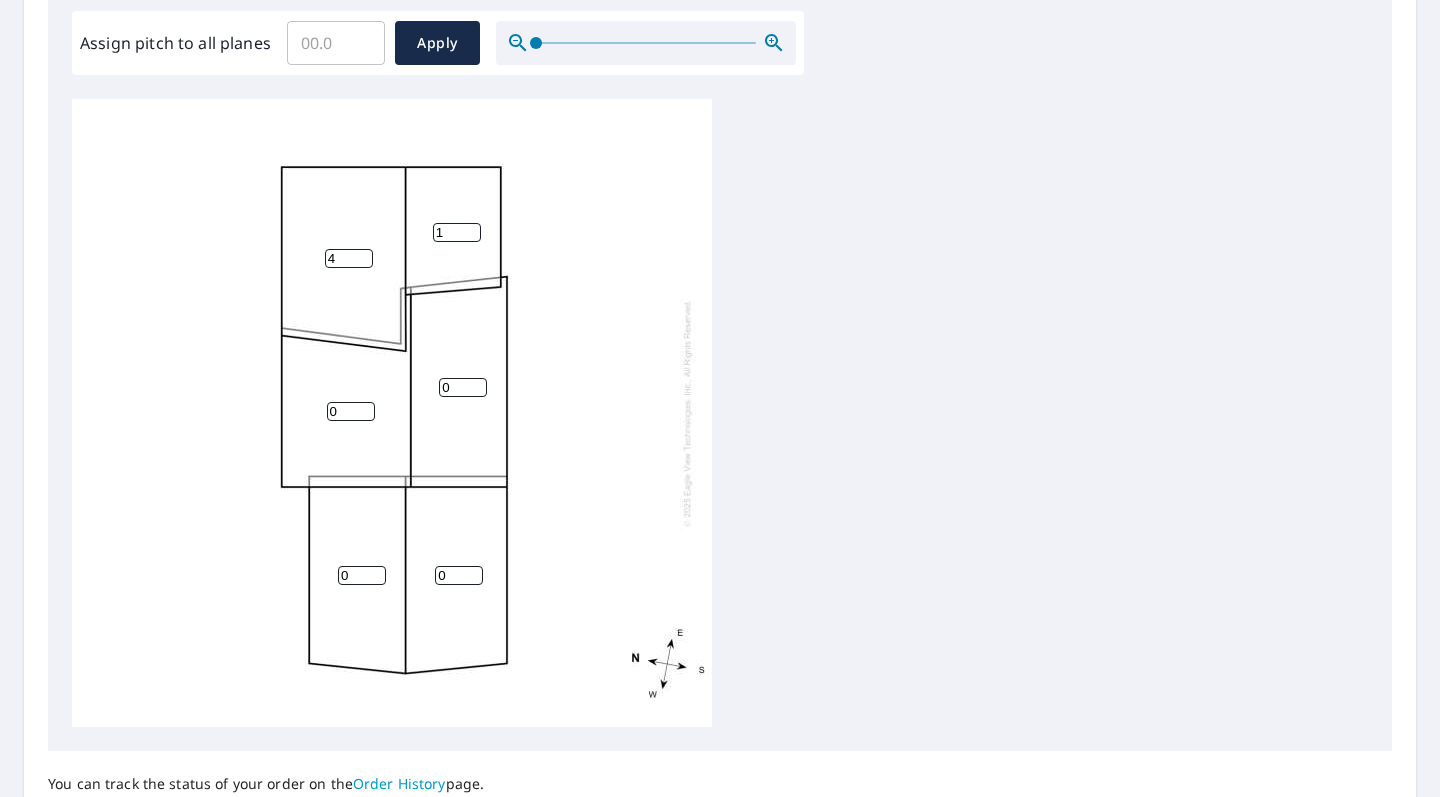 click on "1" at bounding box center [457, 232] 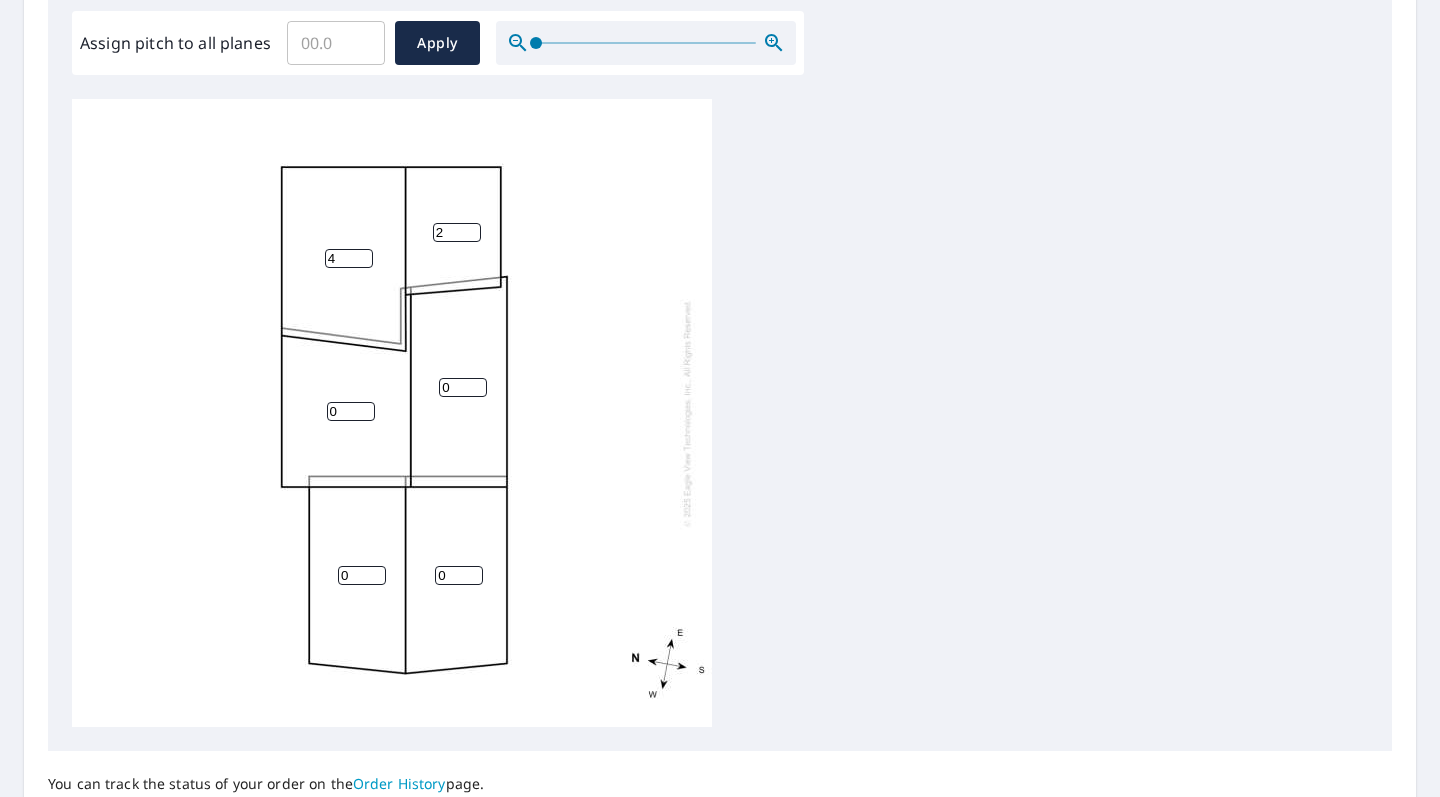 click on "2" at bounding box center (457, 232) 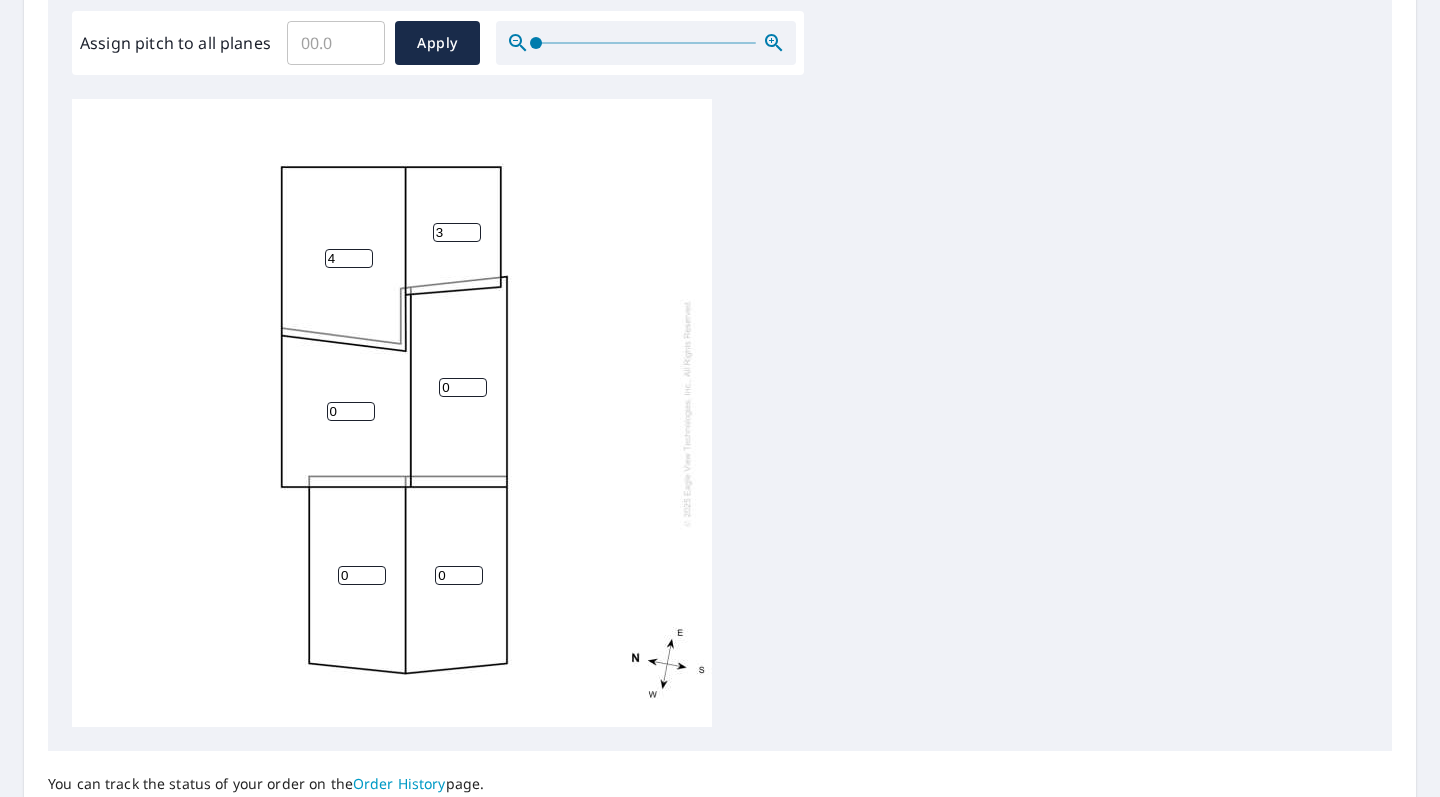 click on "3" at bounding box center [457, 232] 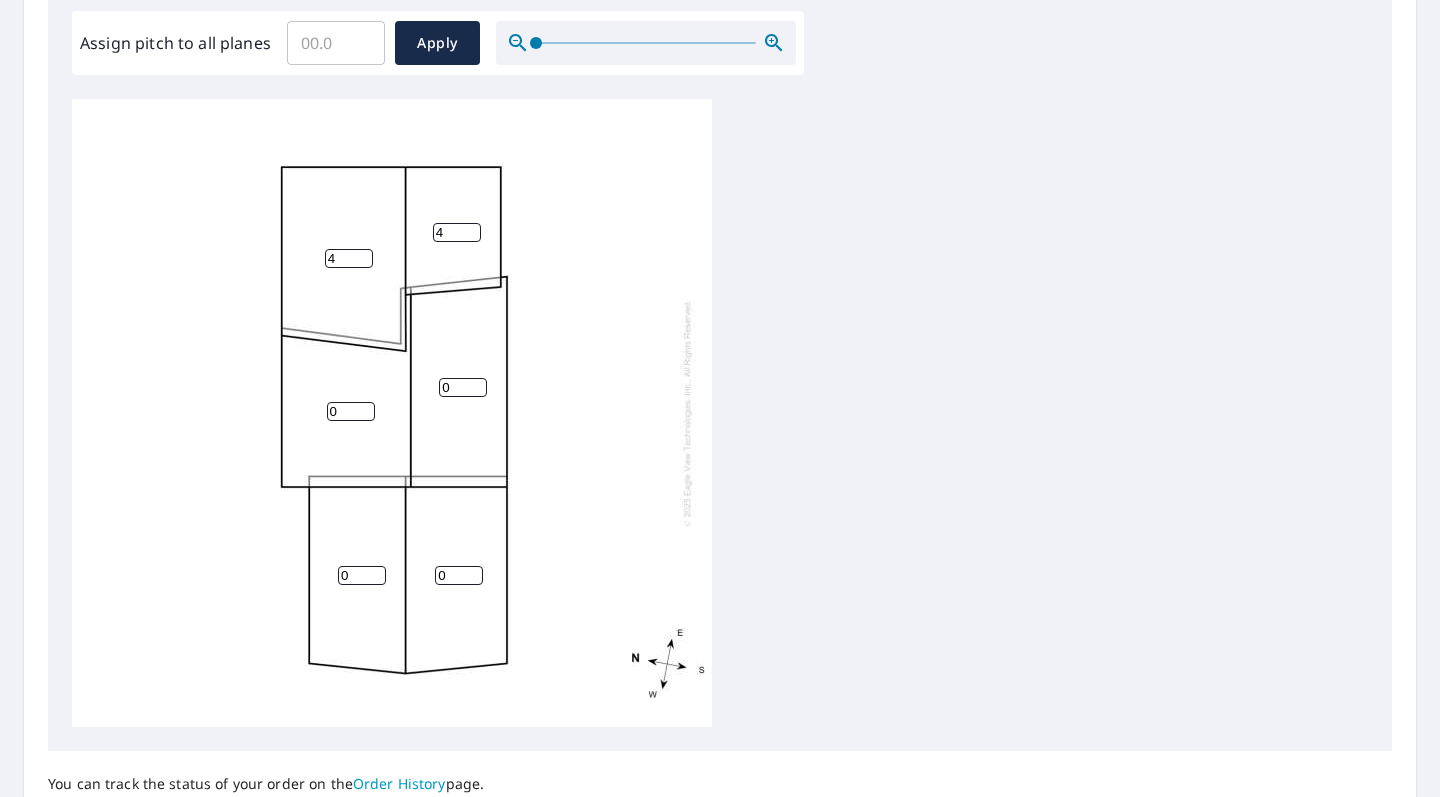 click on "4" at bounding box center (457, 232) 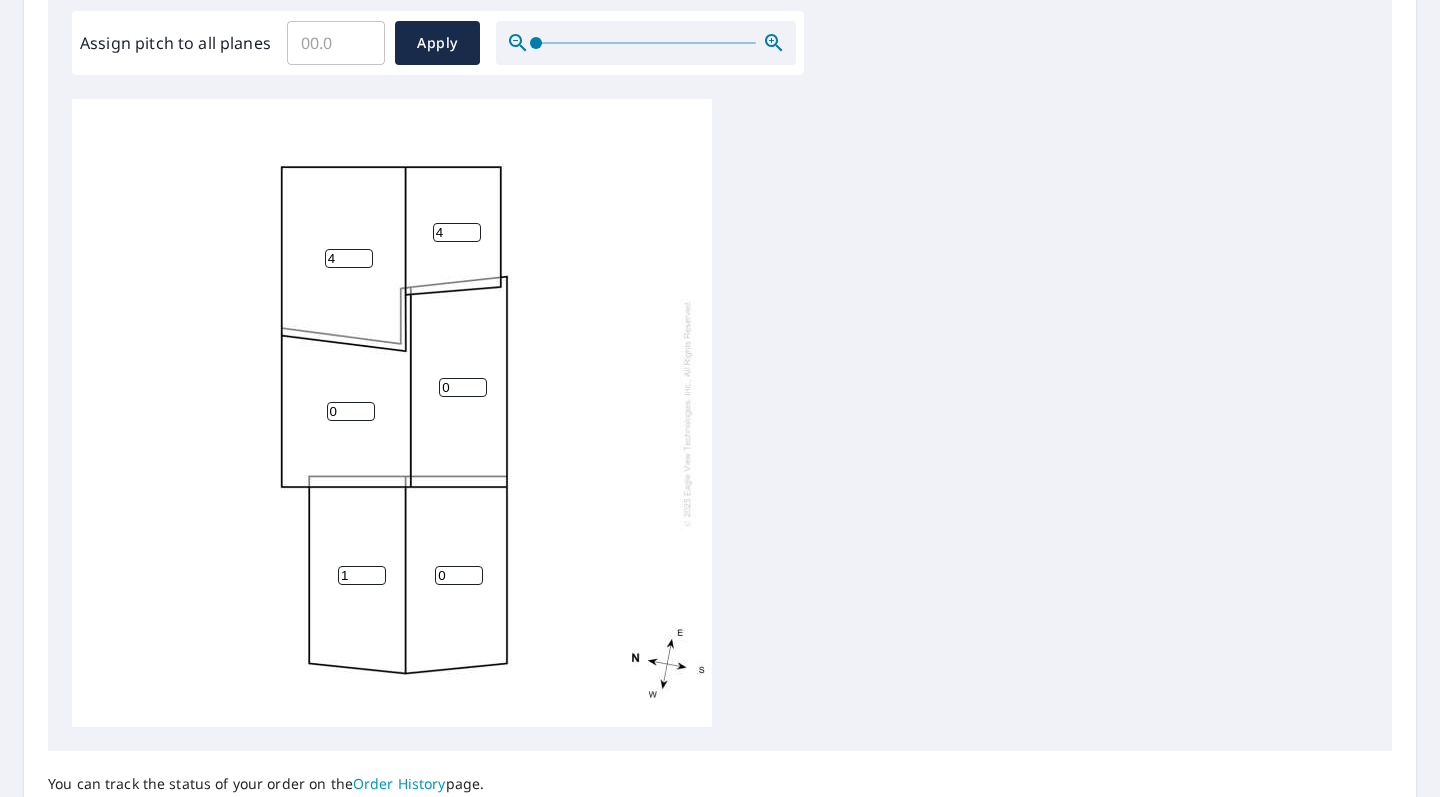 click on "1" at bounding box center (362, 575) 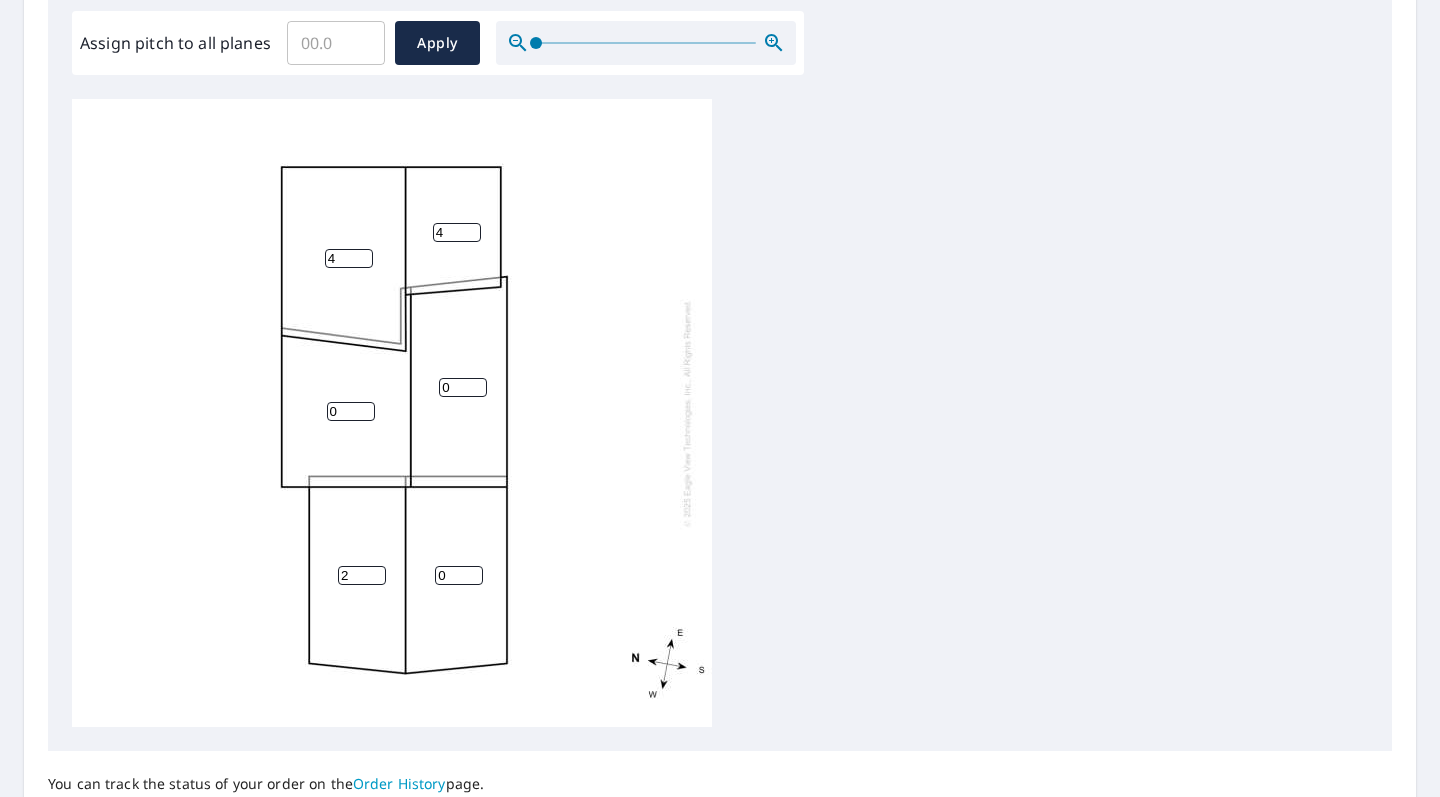 click on "2" at bounding box center [362, 575] 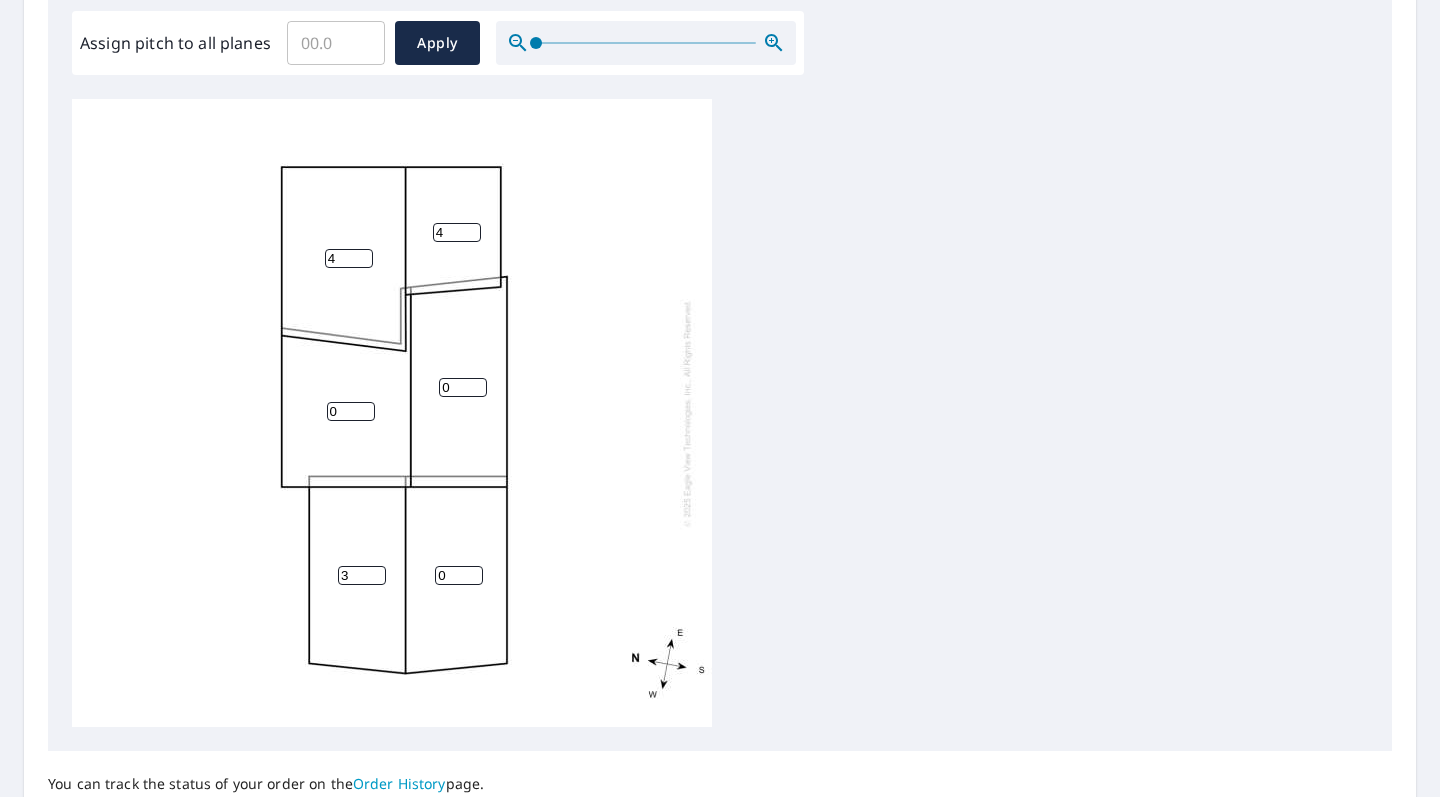 click on "3" at bounding box center (362, 575) 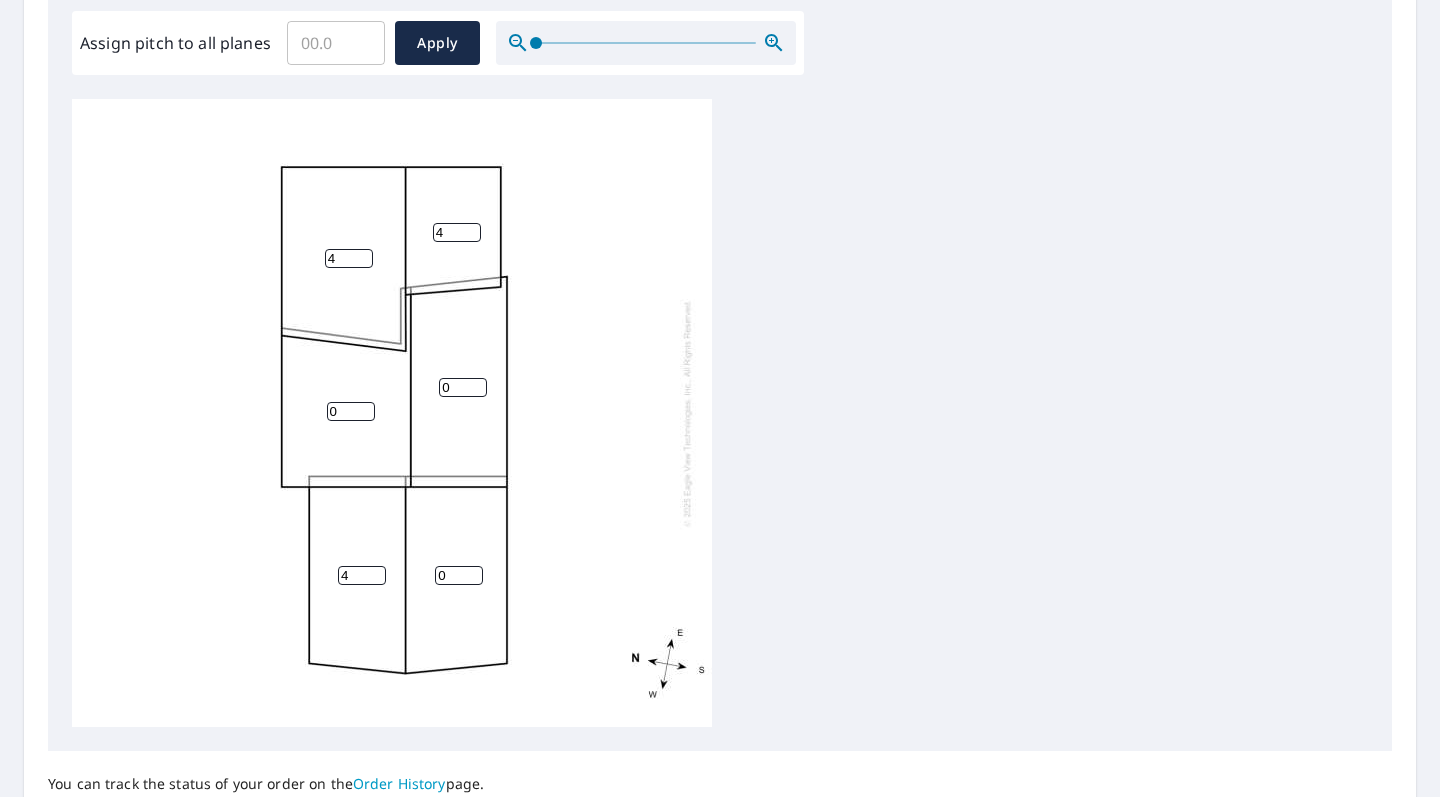 click on "4" at bounding box center [362, 575] 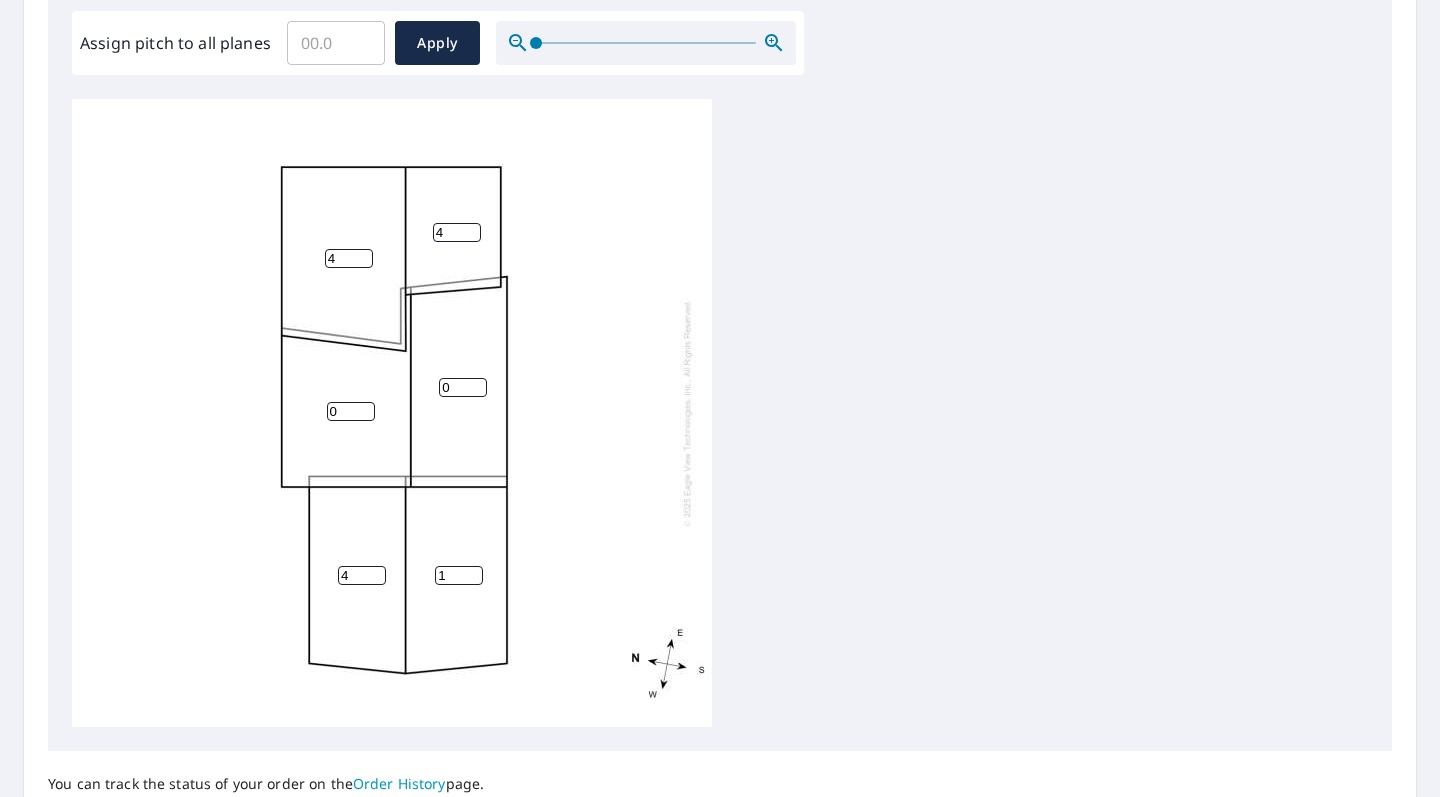 click on "1" at bounding box center (459, 575) 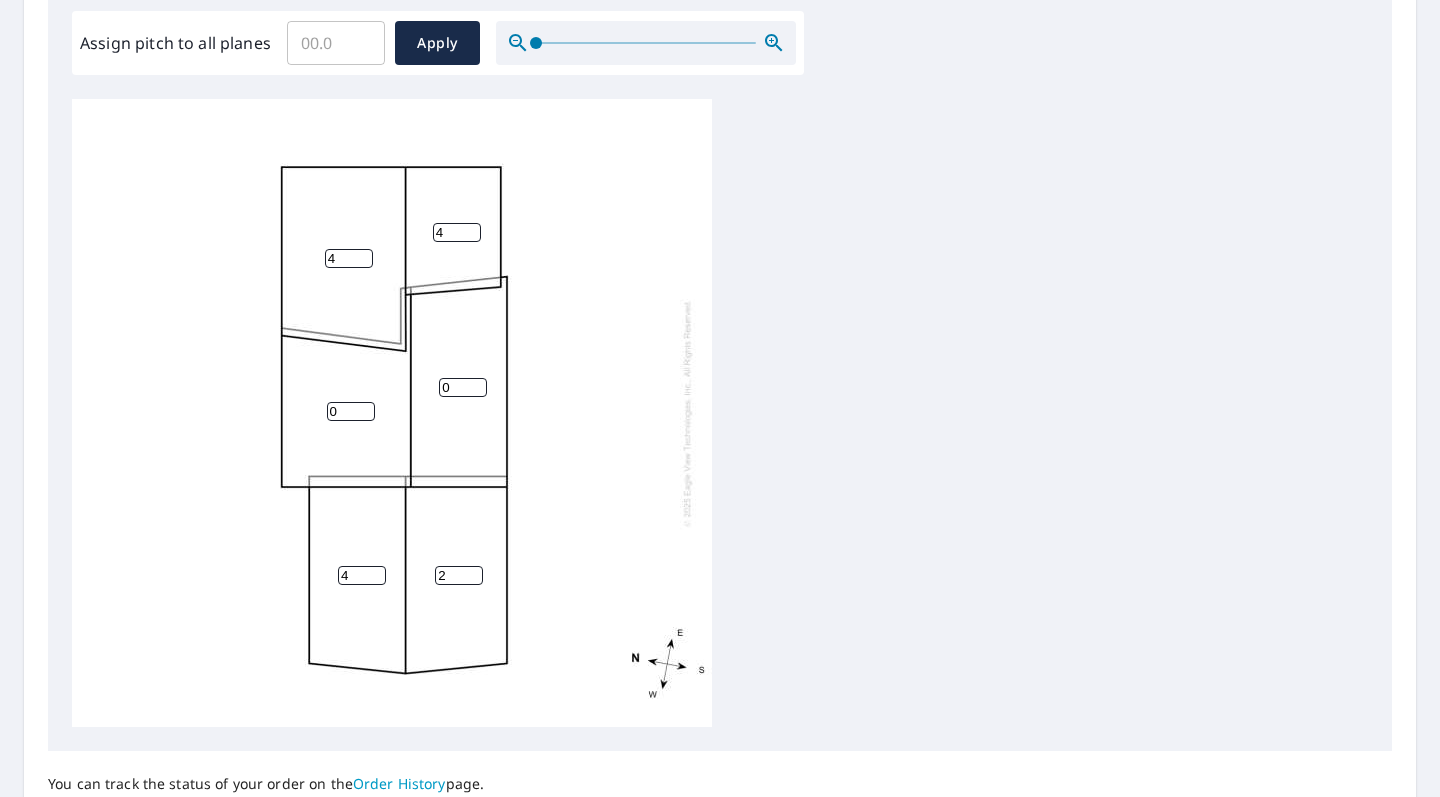 click on "2" at bounding box center [459, 575] 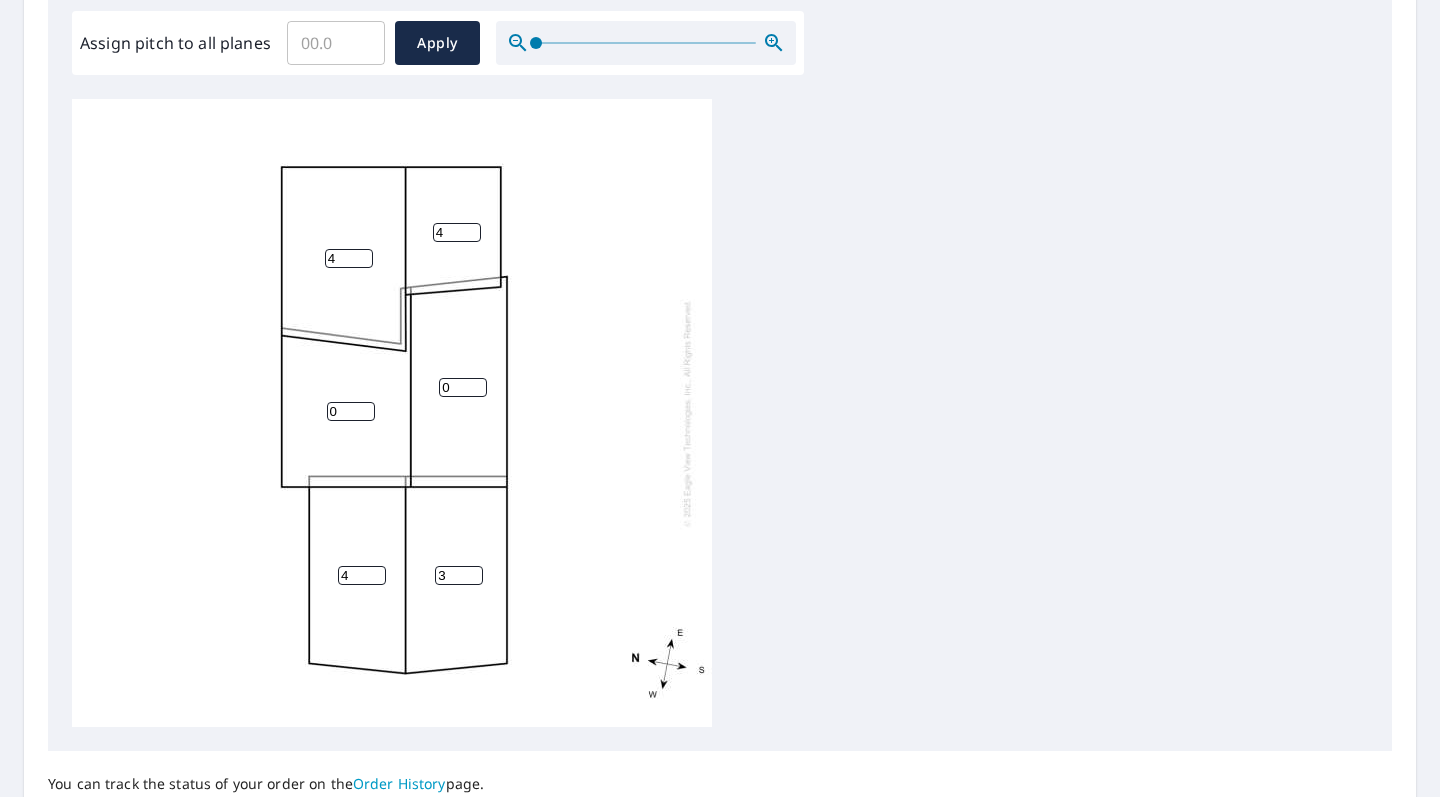 click on "3" at bounding box center (459, 575) 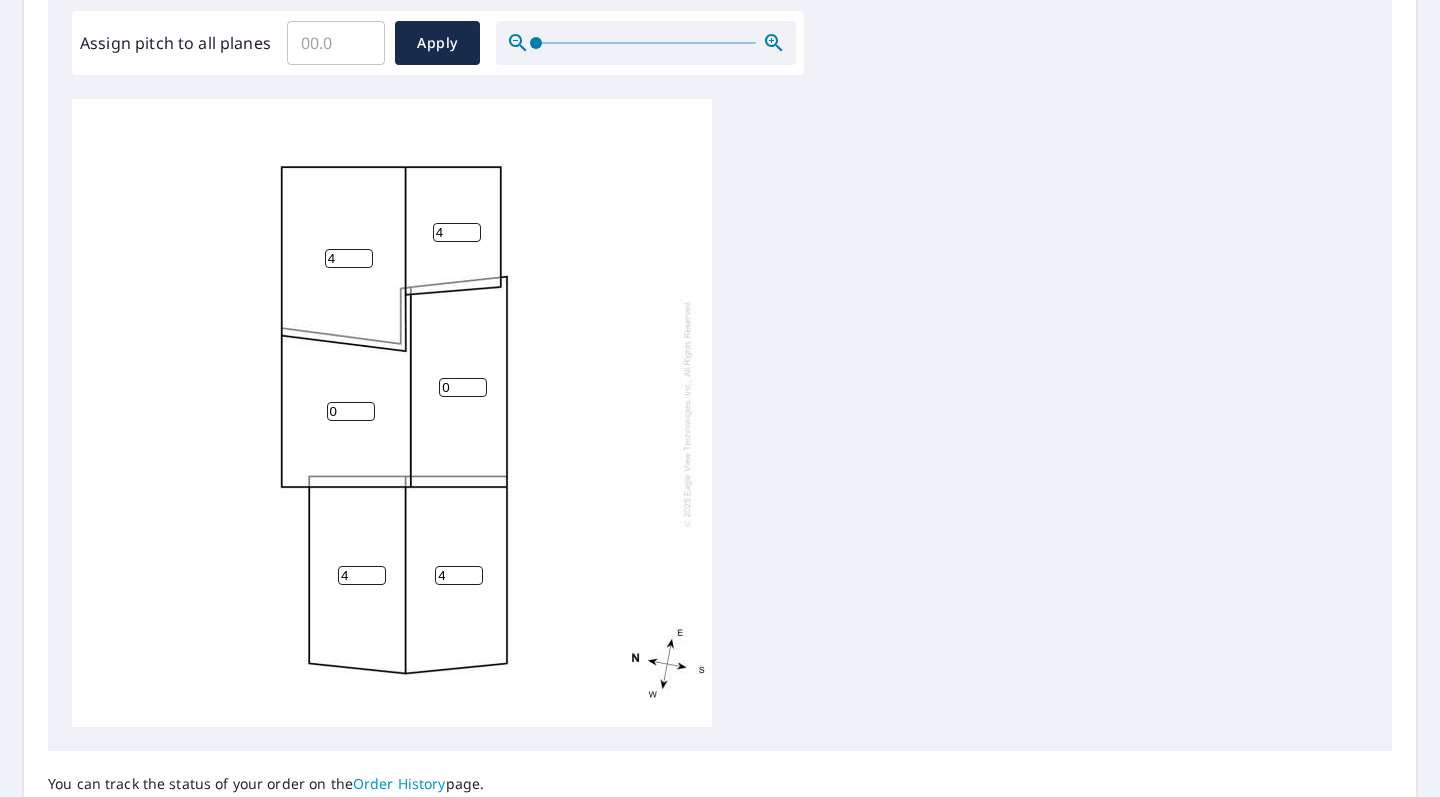 click on "4" at bounding box center [459, 575] 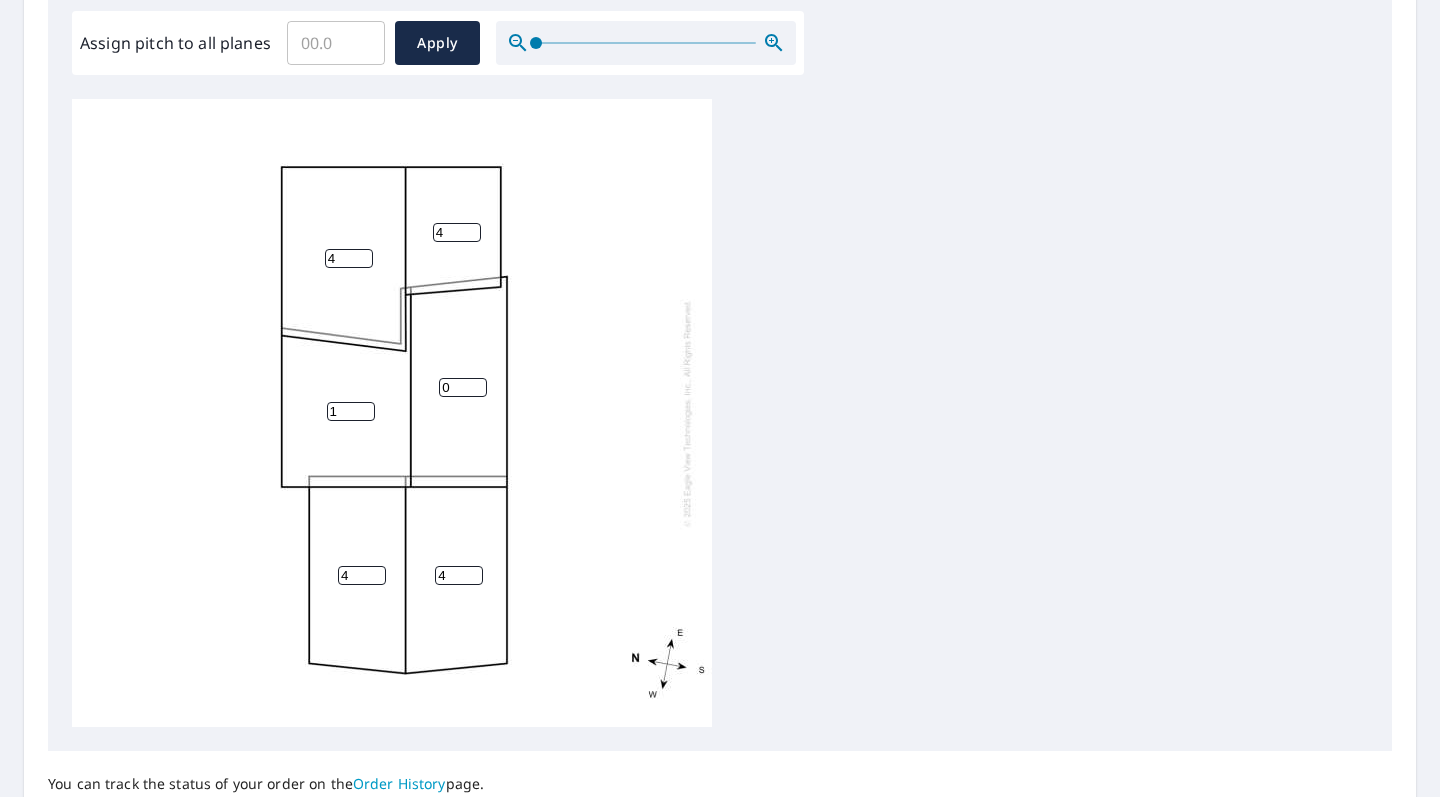 click on "1" at bounding box center [351, 411] 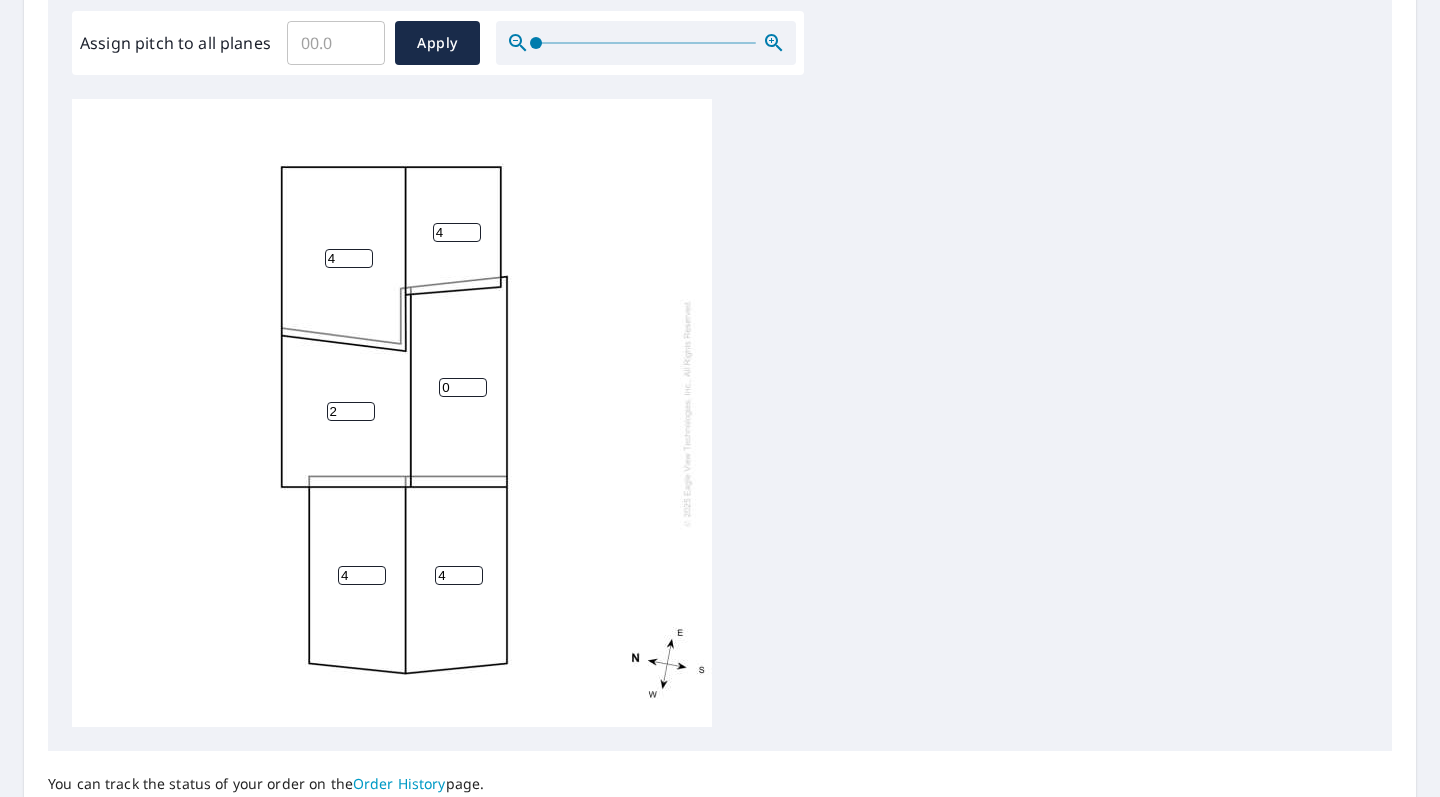 click on "2" at bounding box center [351, 411] 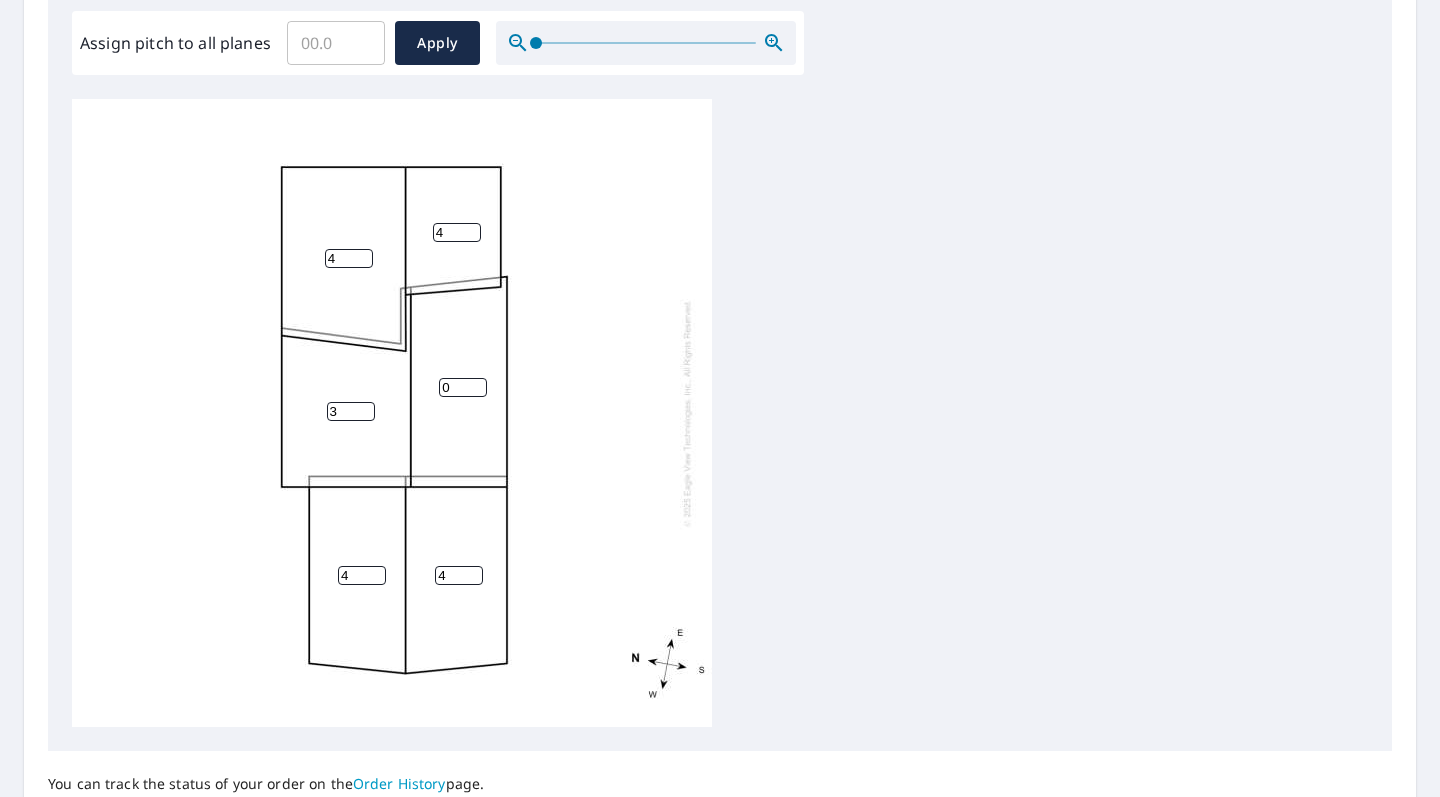 click on "3" at bounding box center [351, 411] 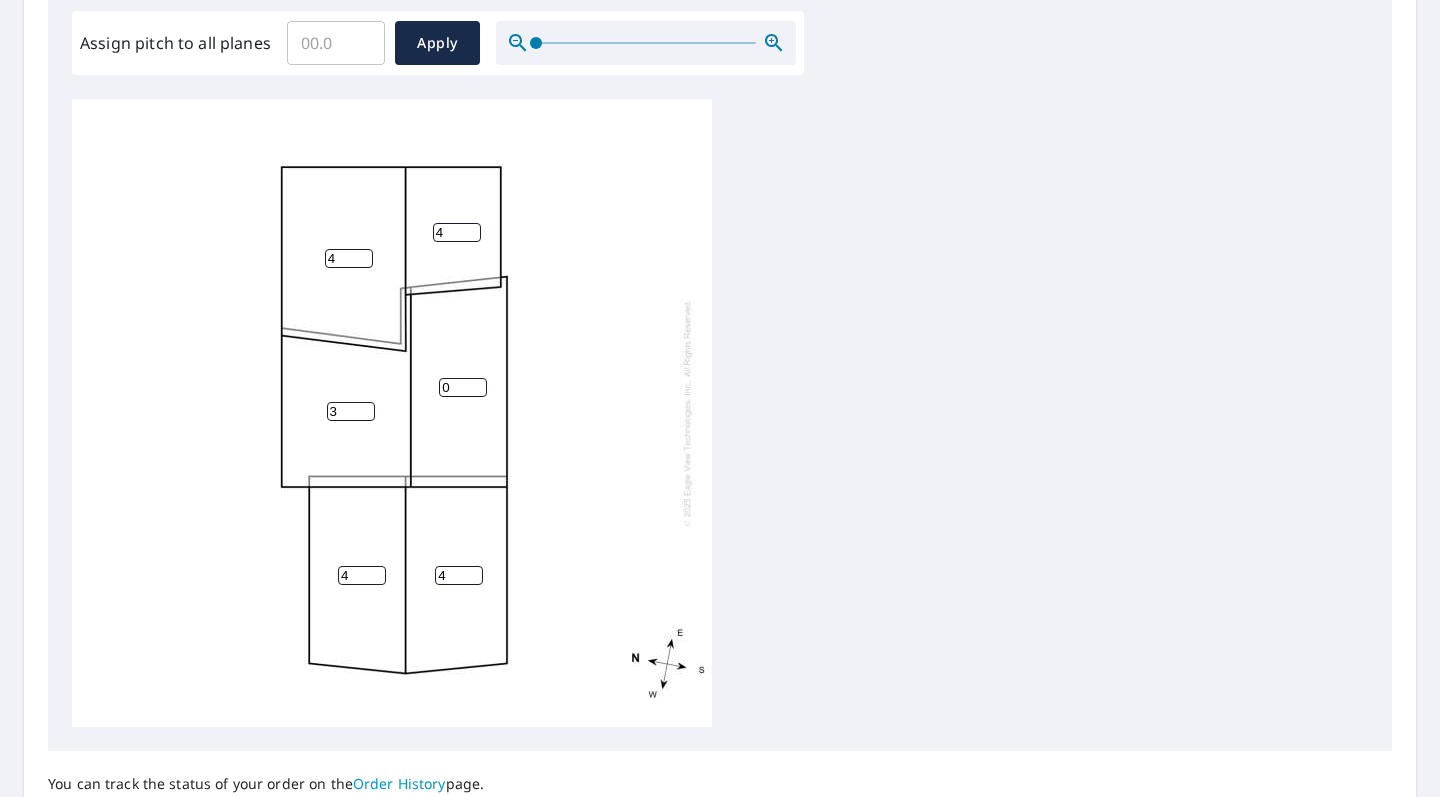 type on "4" 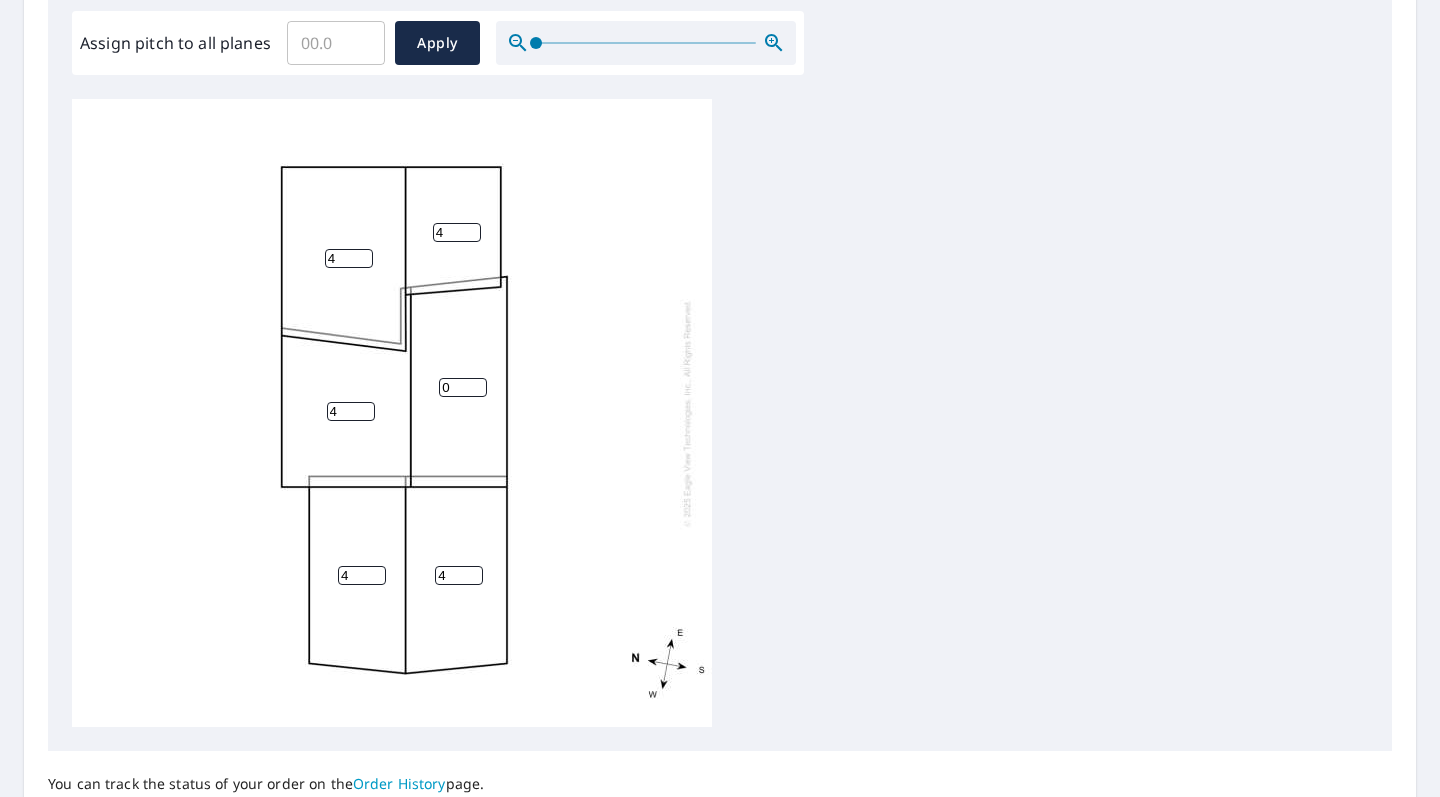 click on "4" at bounding box center [351, 411] 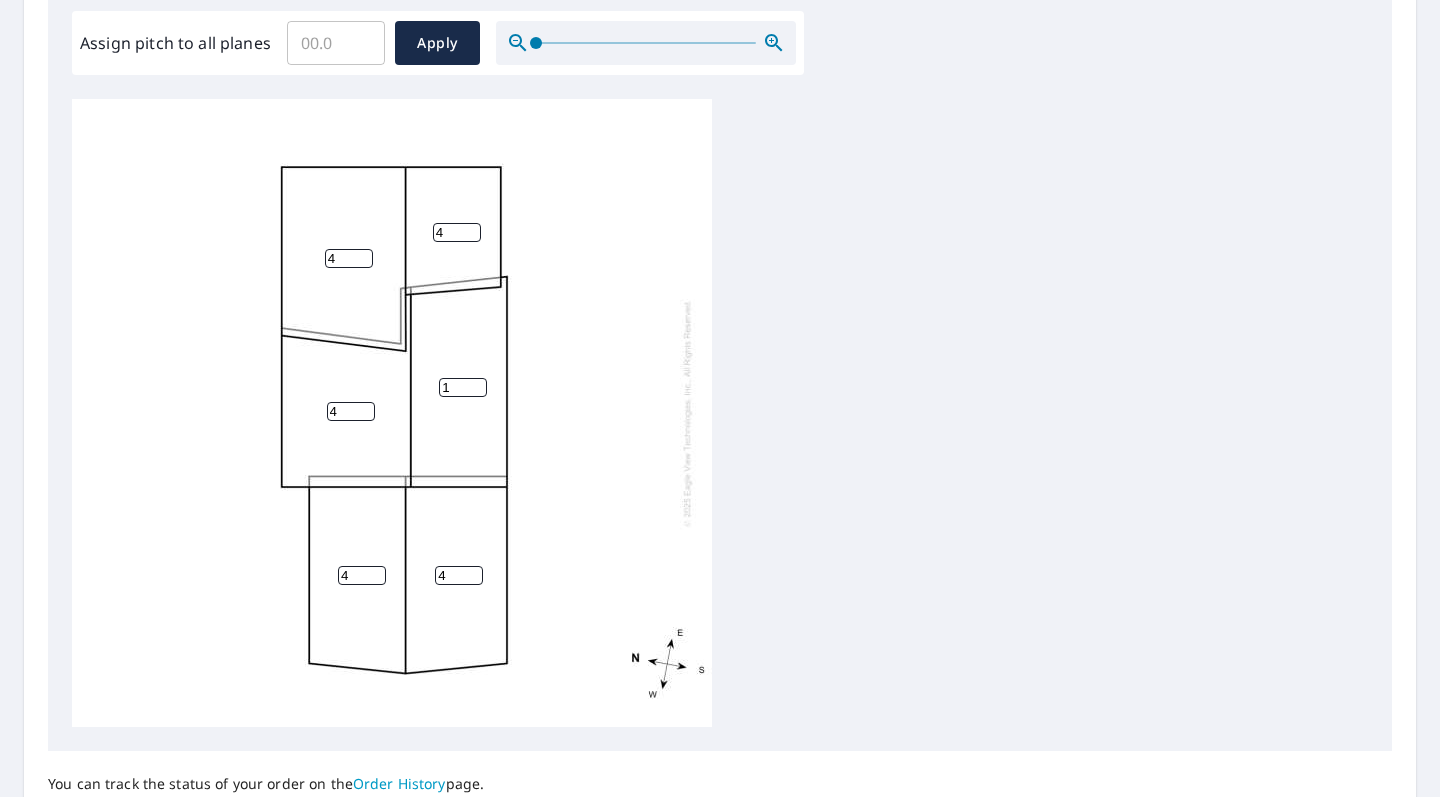 click on "1" at bounding box center (463, 387) 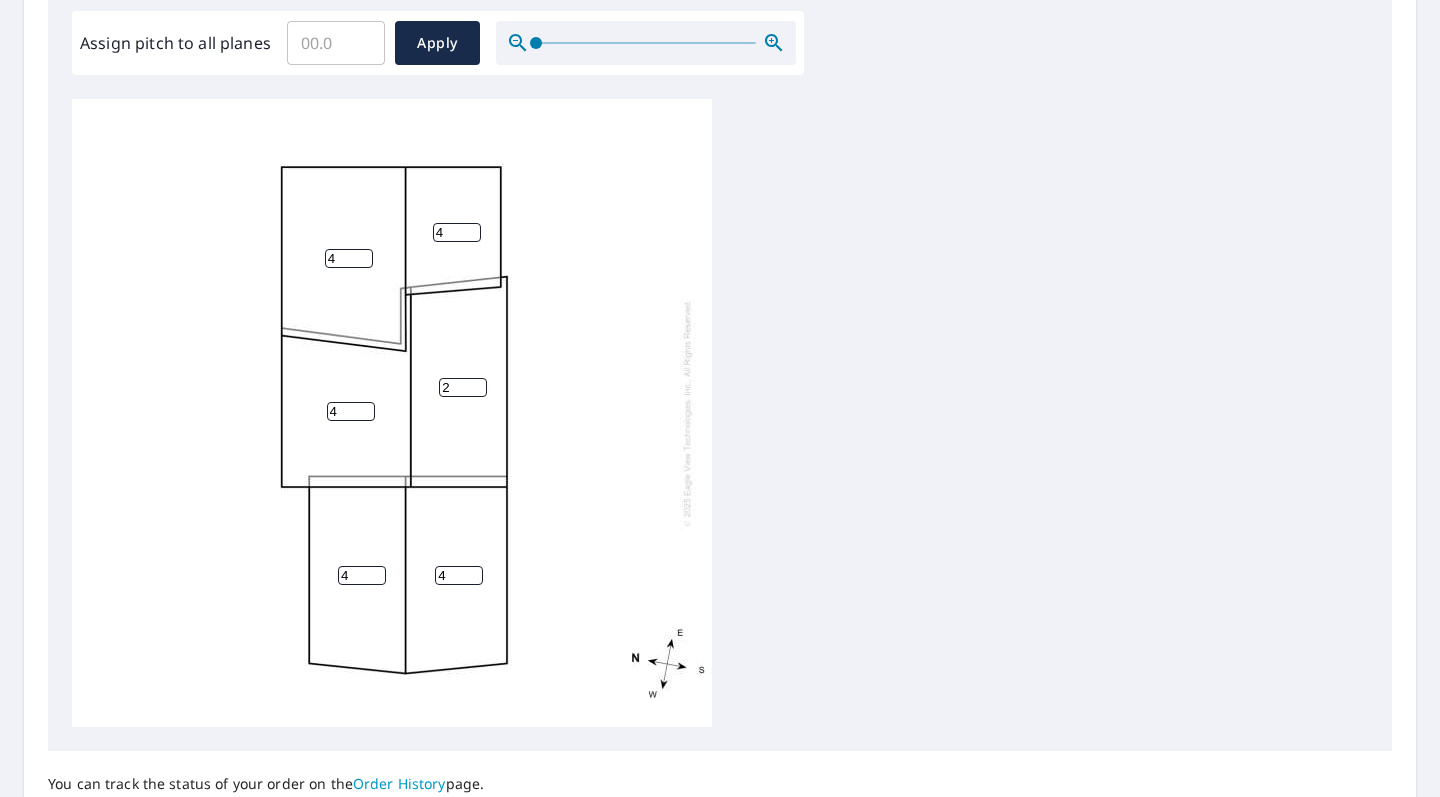 click on "2" at bounding box center [463, 387] 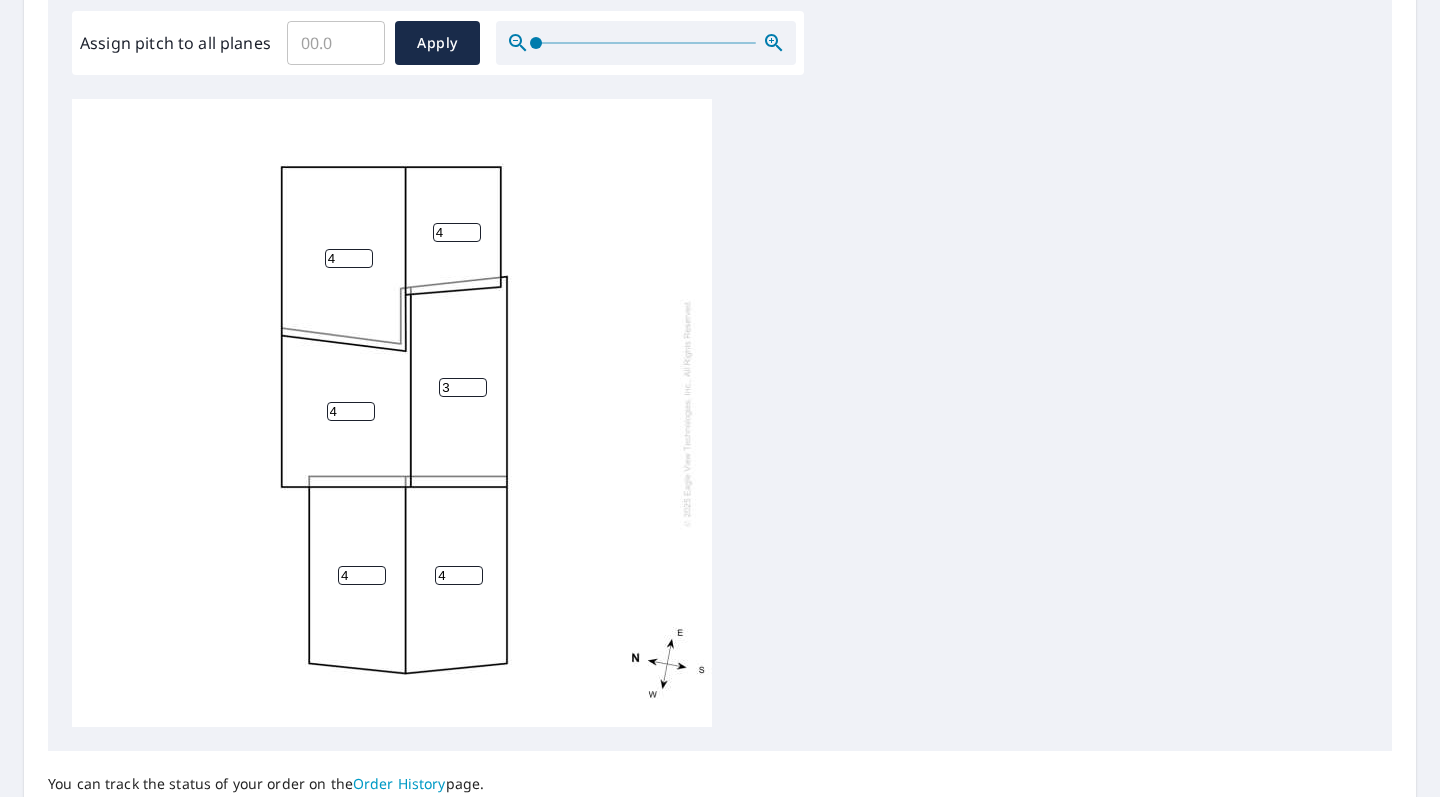 click on "3" at bounding box center [463, 387] 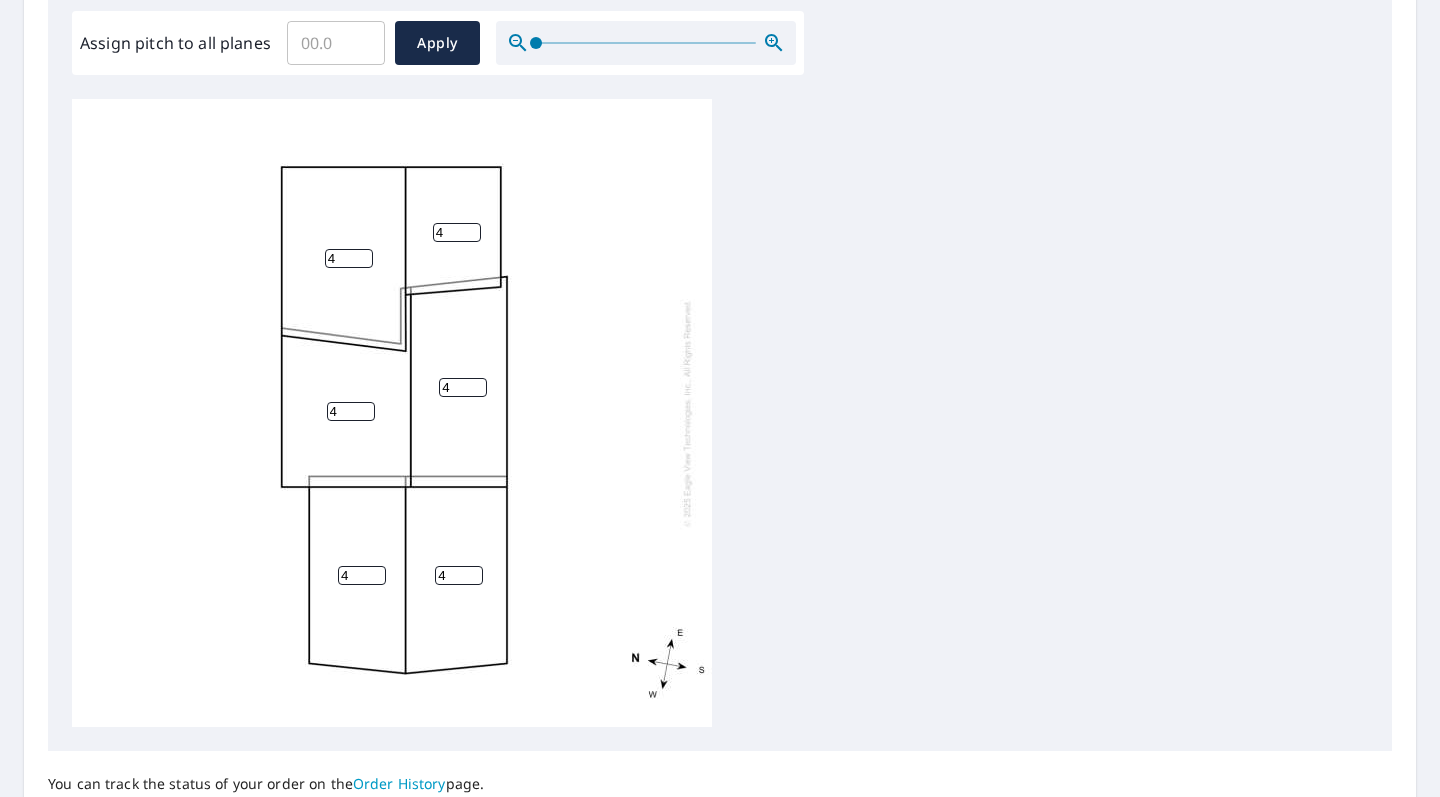click on "4" at bounding box center (463, 387) 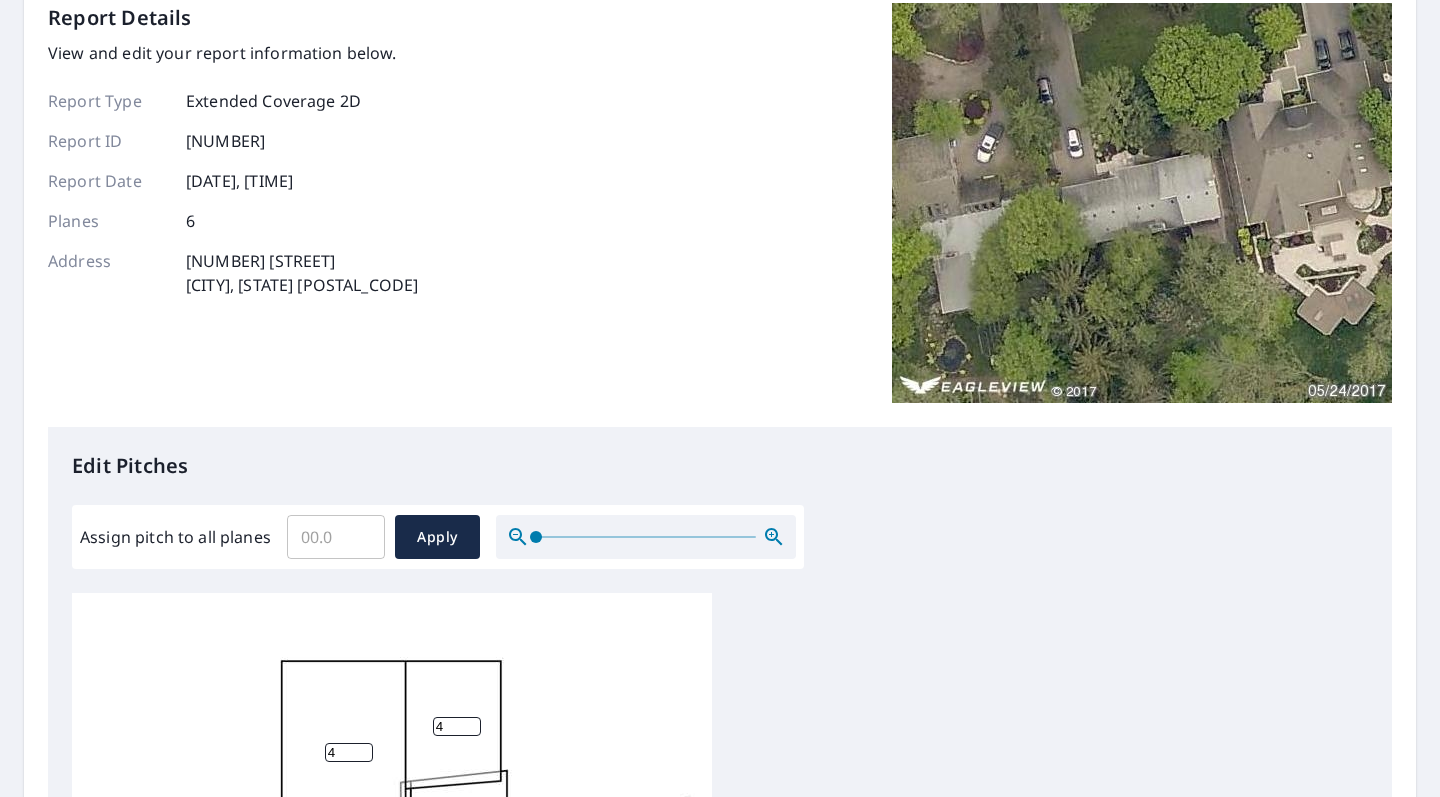 scroll, scrollTop: 592, scrollLeft: 0, axis: vertical 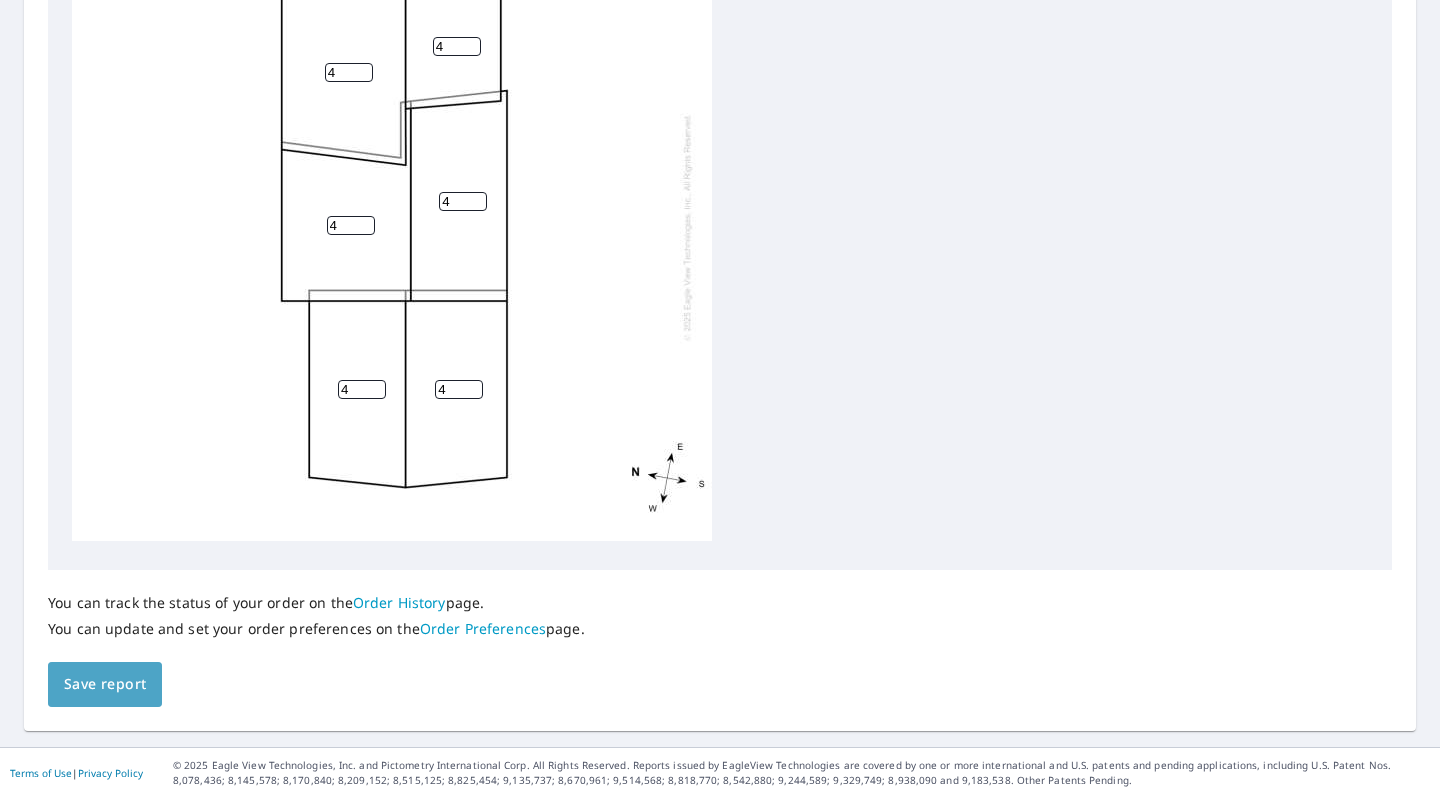 click on "Save report" at bounding box center [105, 684] 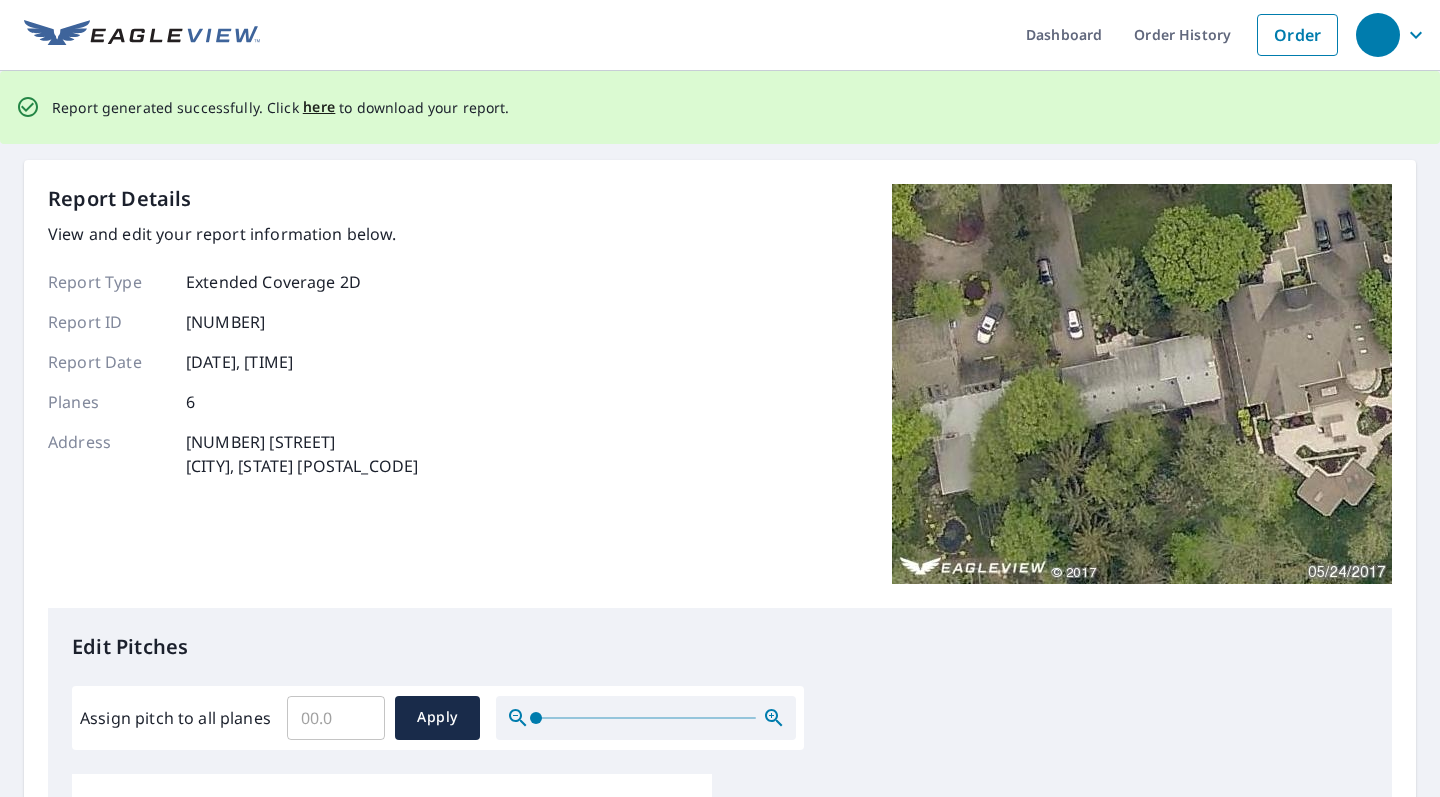 scroll, scrollTop: 0, scrollLeft: 0, axis: both 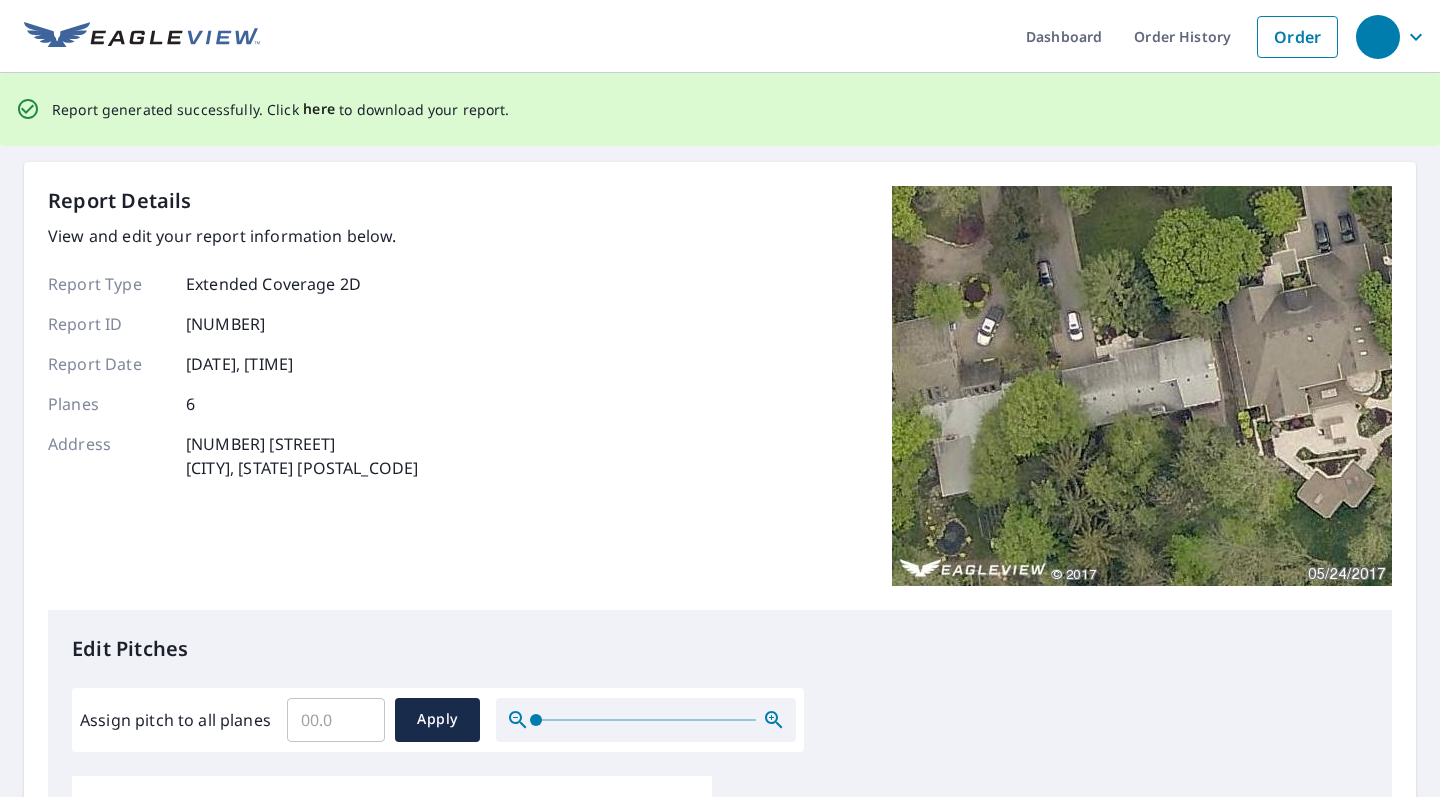 click on "here" at bounding box center (319, 109) 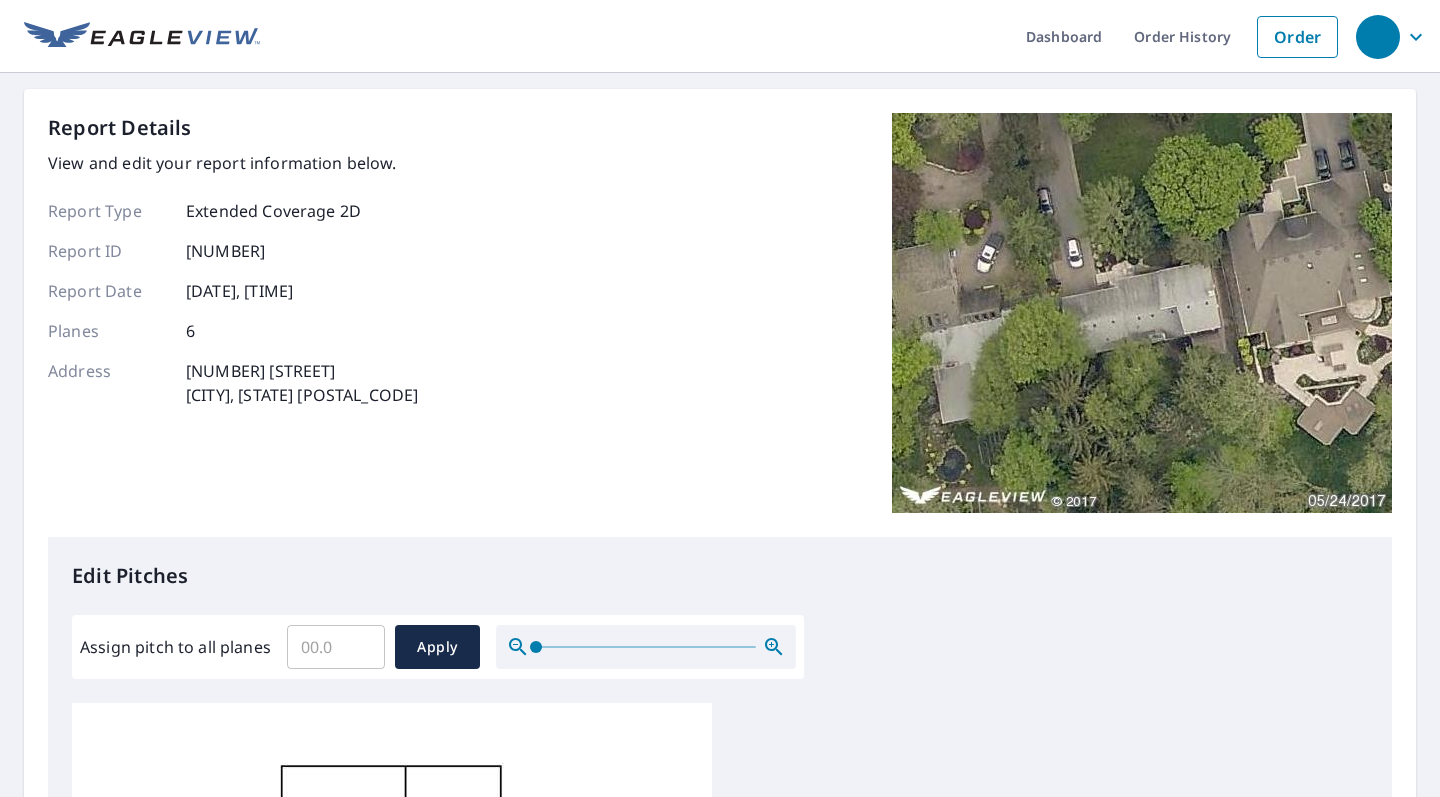 scroll, scrollTop: 183, scrollLeft: 0, axis: vertical 